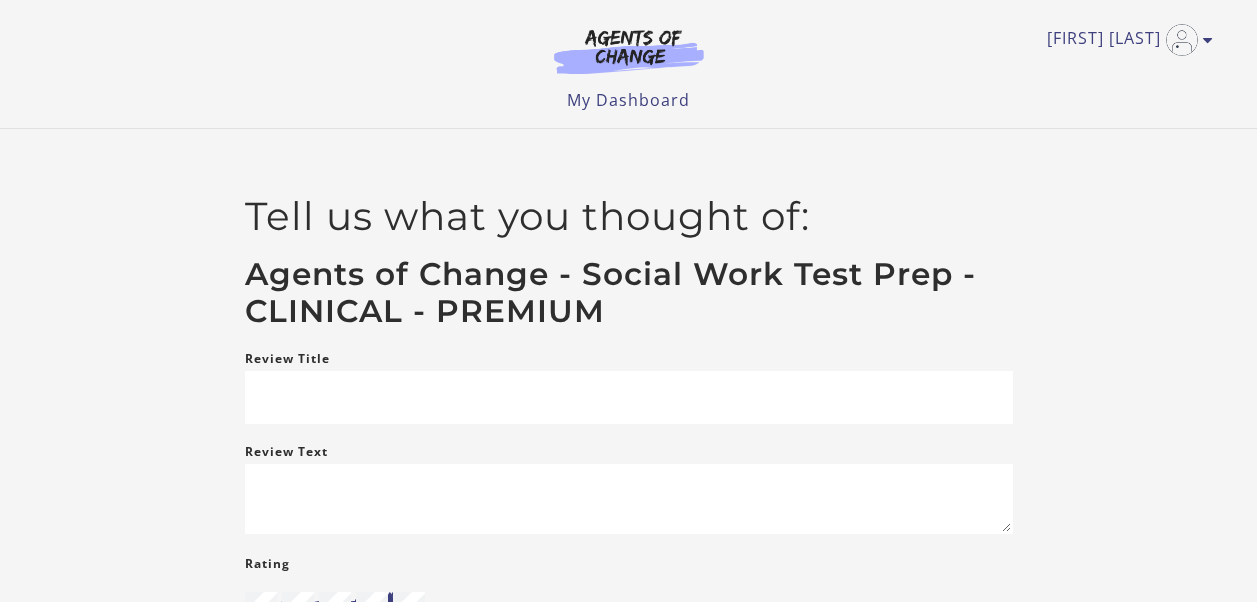 scroll, scrollTop: 0, scrollLeft: 0, axis: both 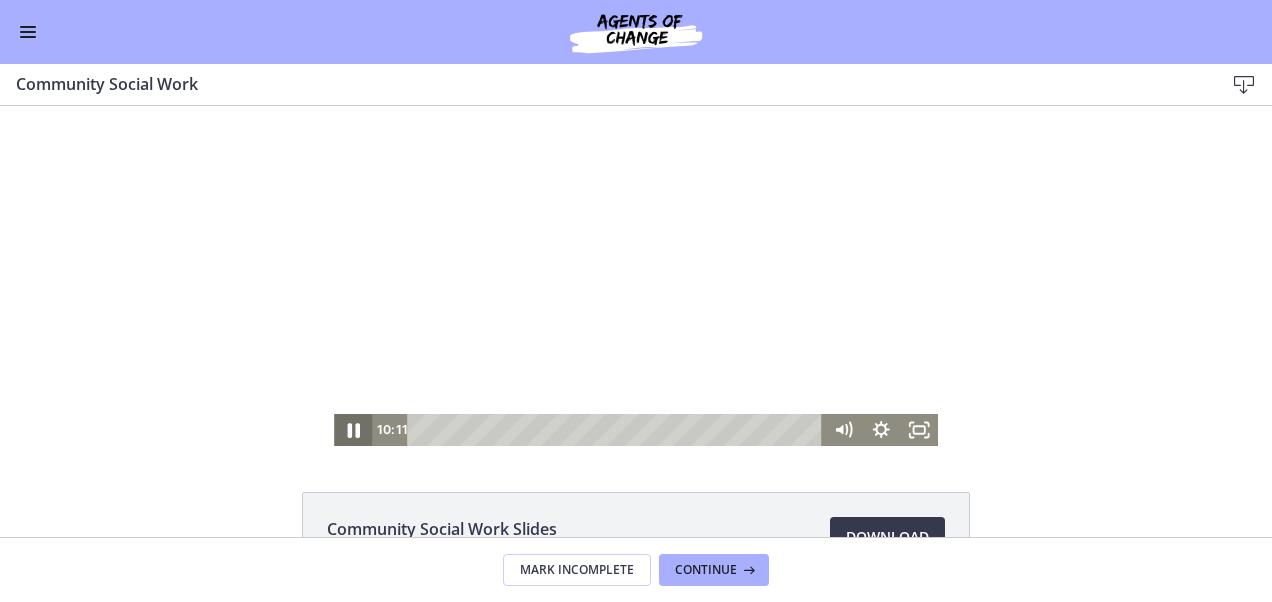 click 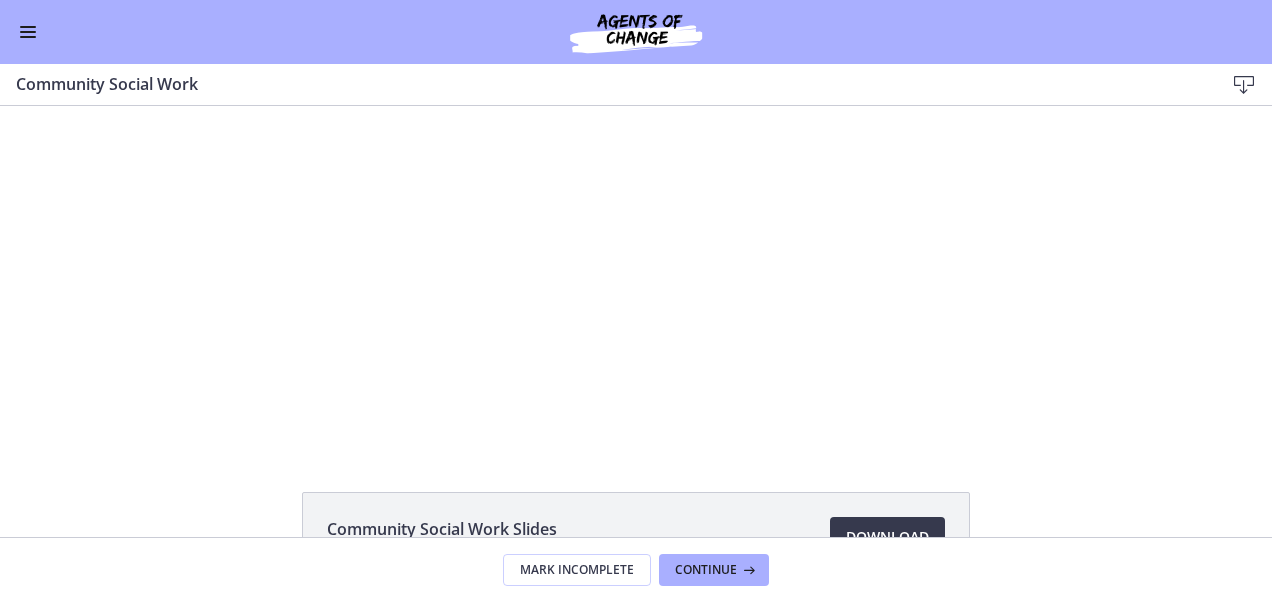 click at bounding box center (28, 32) 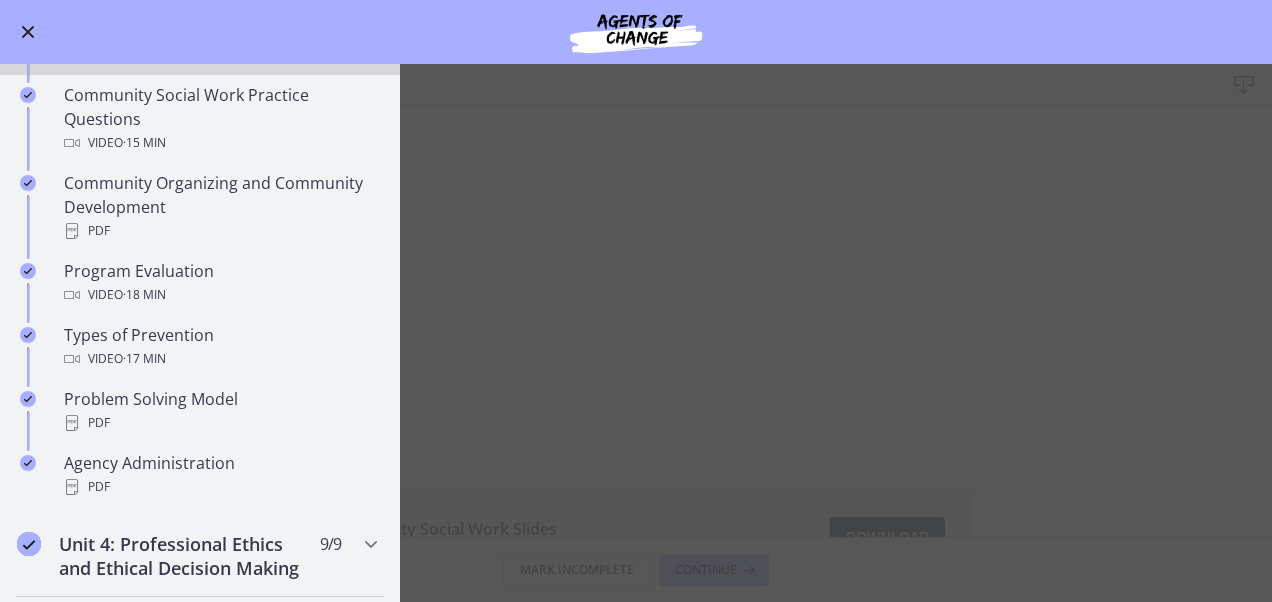 scroll, scrollTop: 1230, scrollLeft: 0, axis: vertical 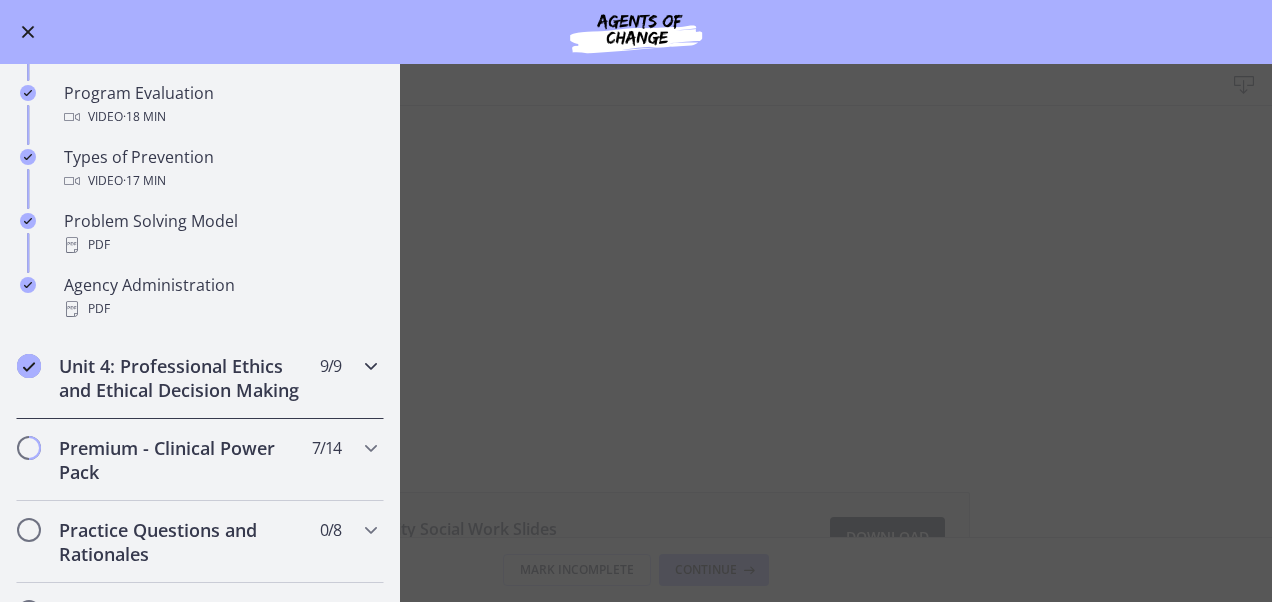 click at bounding box center (371, 366) 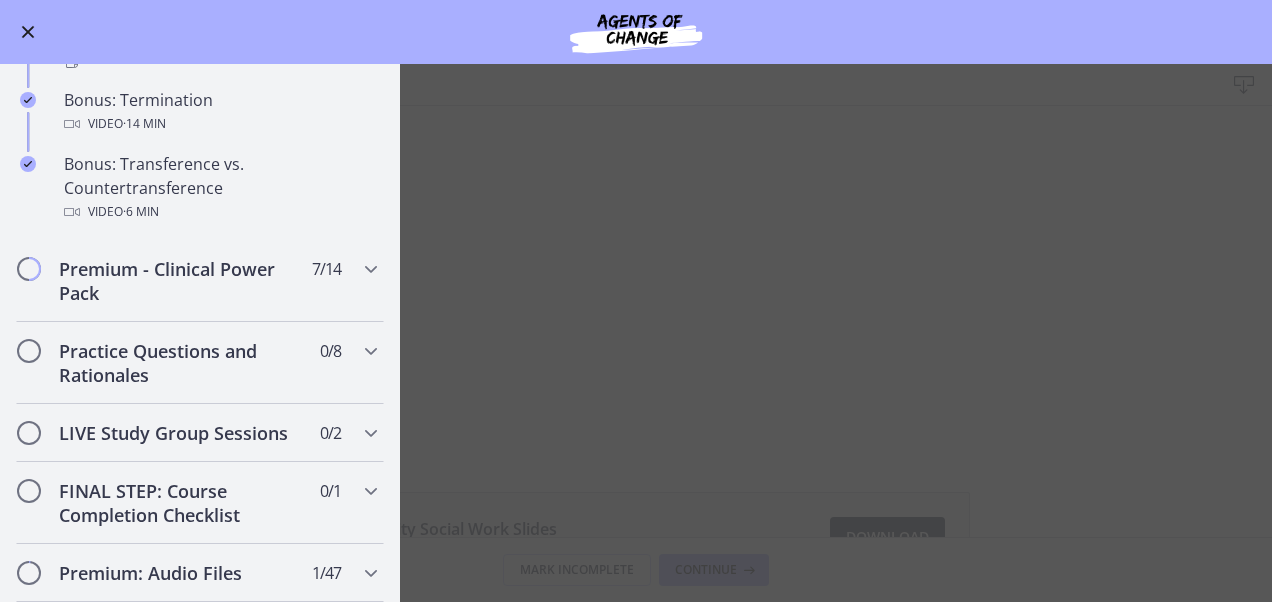 scroll, scrollTop: 1296, scrollLeft: 0, axis: vertical 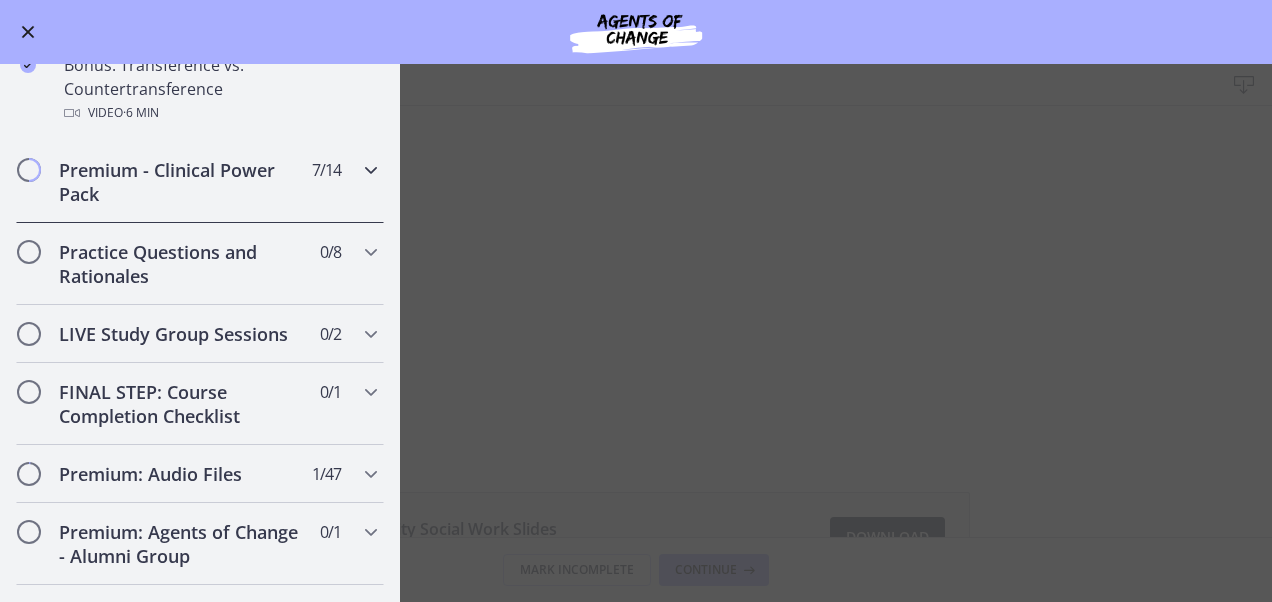 click at bounding box center (371, 170) 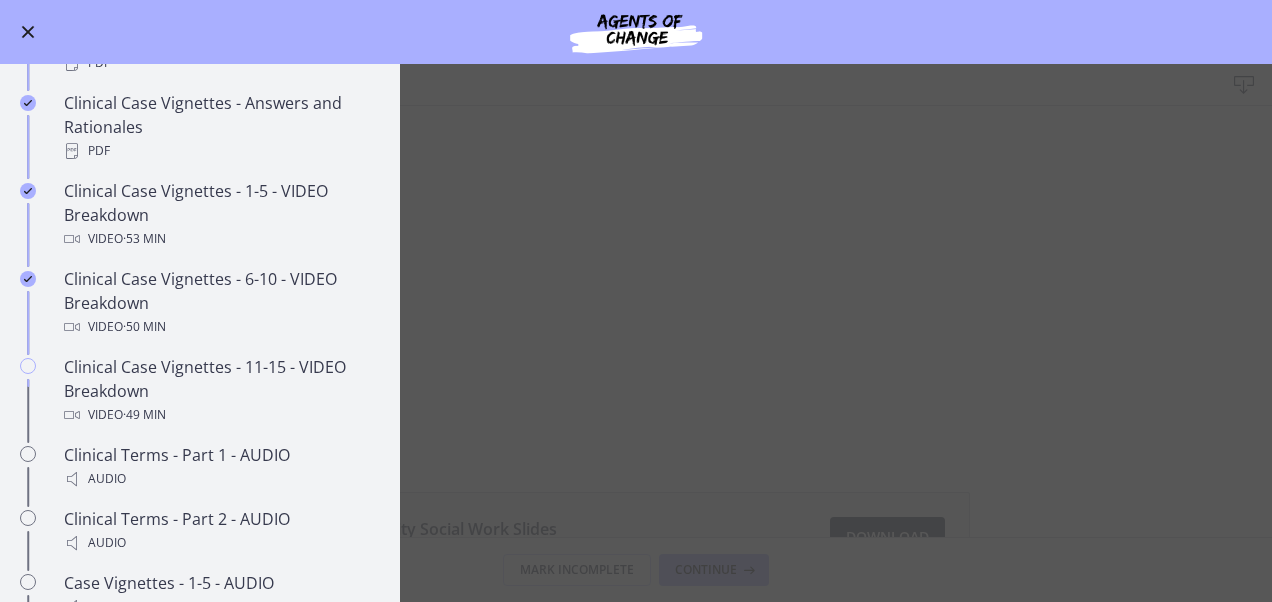 scroll, scrollTop: 1191, scrollLeft: 0, axis: vertical 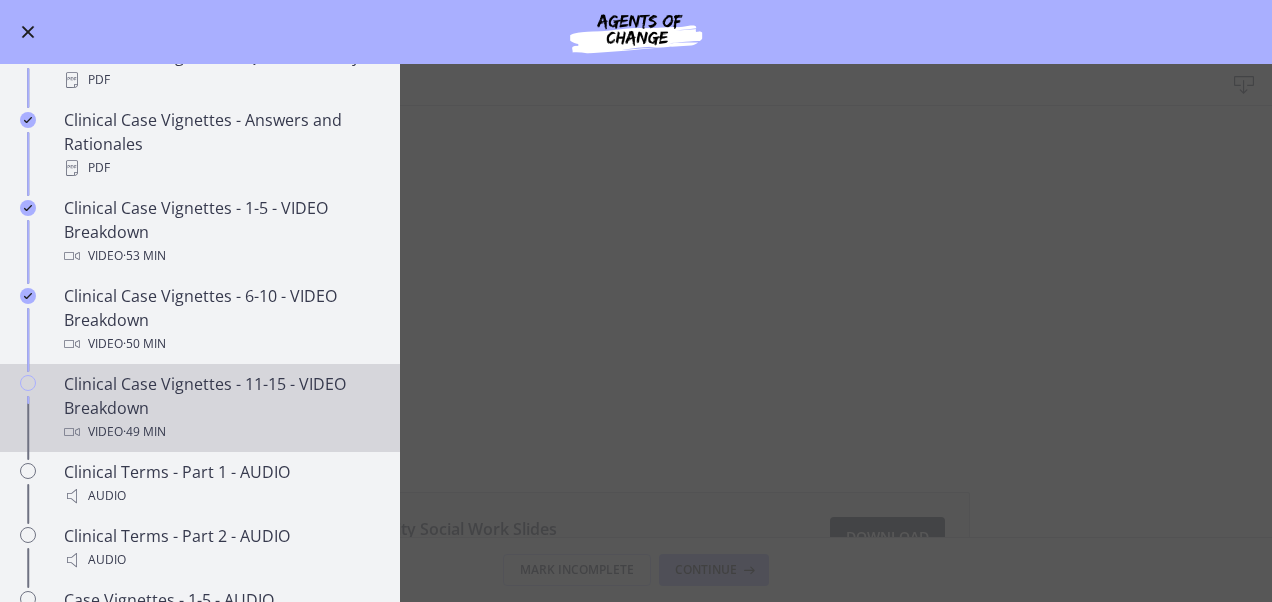 click on "Clinical Case Vignettes - 11-15 - VIDEO Breakdown
Video
·  49 min" at bounding box center [220, 408] 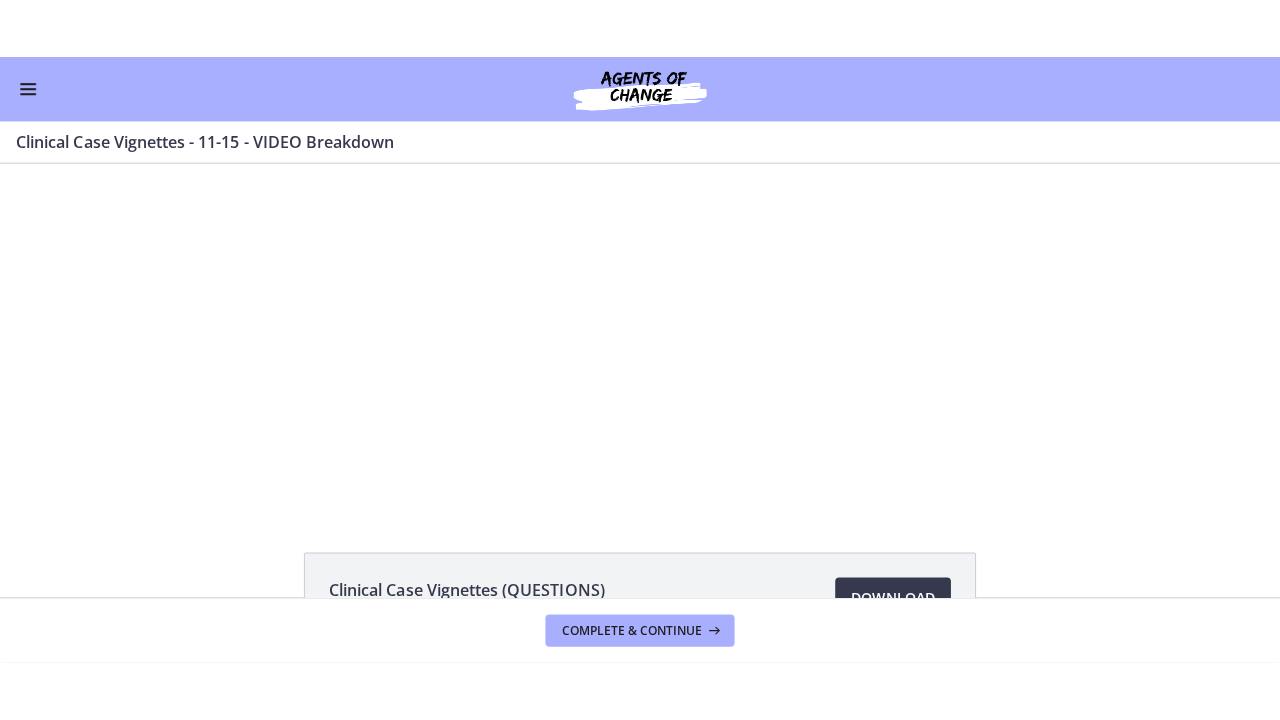 scroll, scrollTop: 0, scrollLeft: 0, axis: both 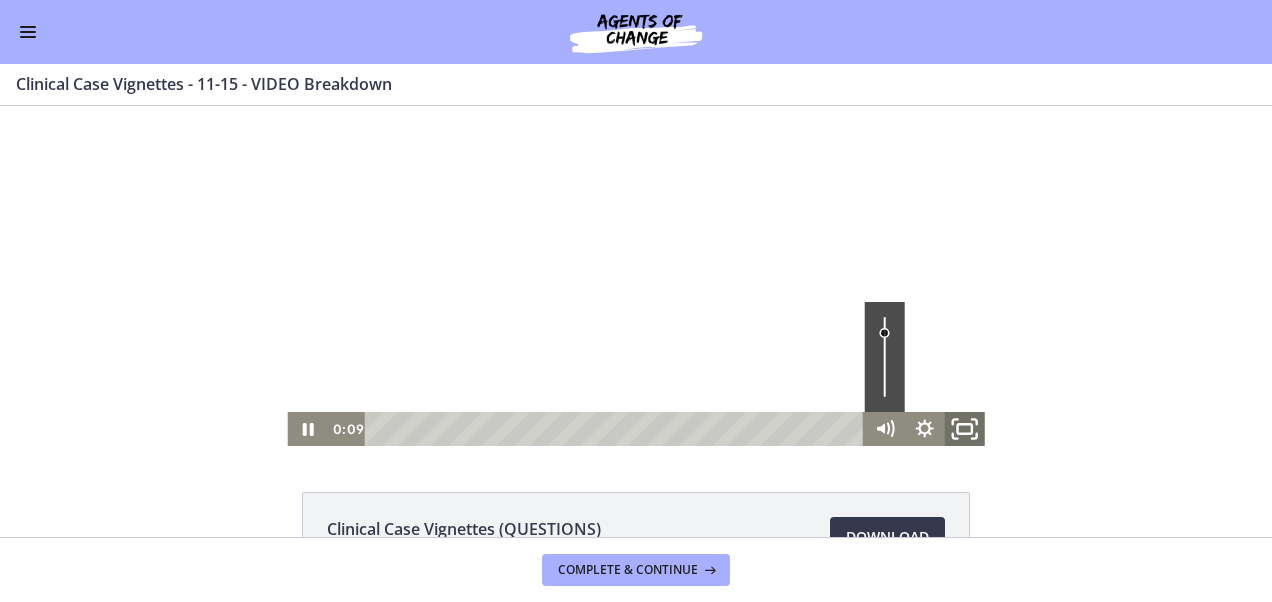 click 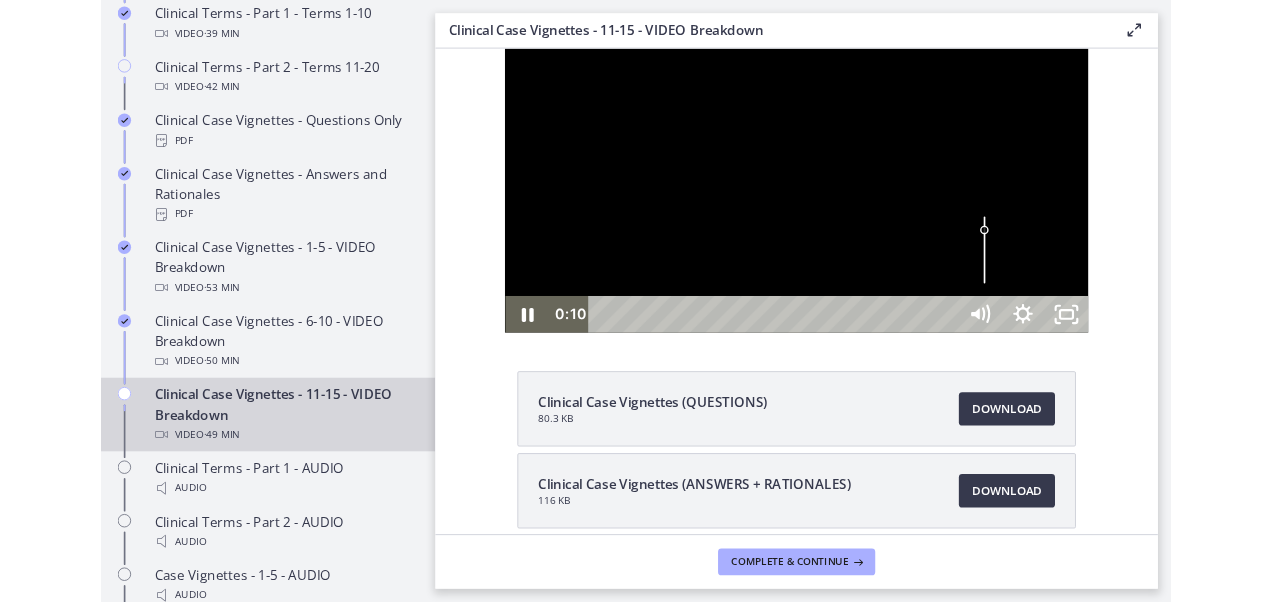 scroll, scrollTop: 1194, scrollLeft: 0, axis: vertical 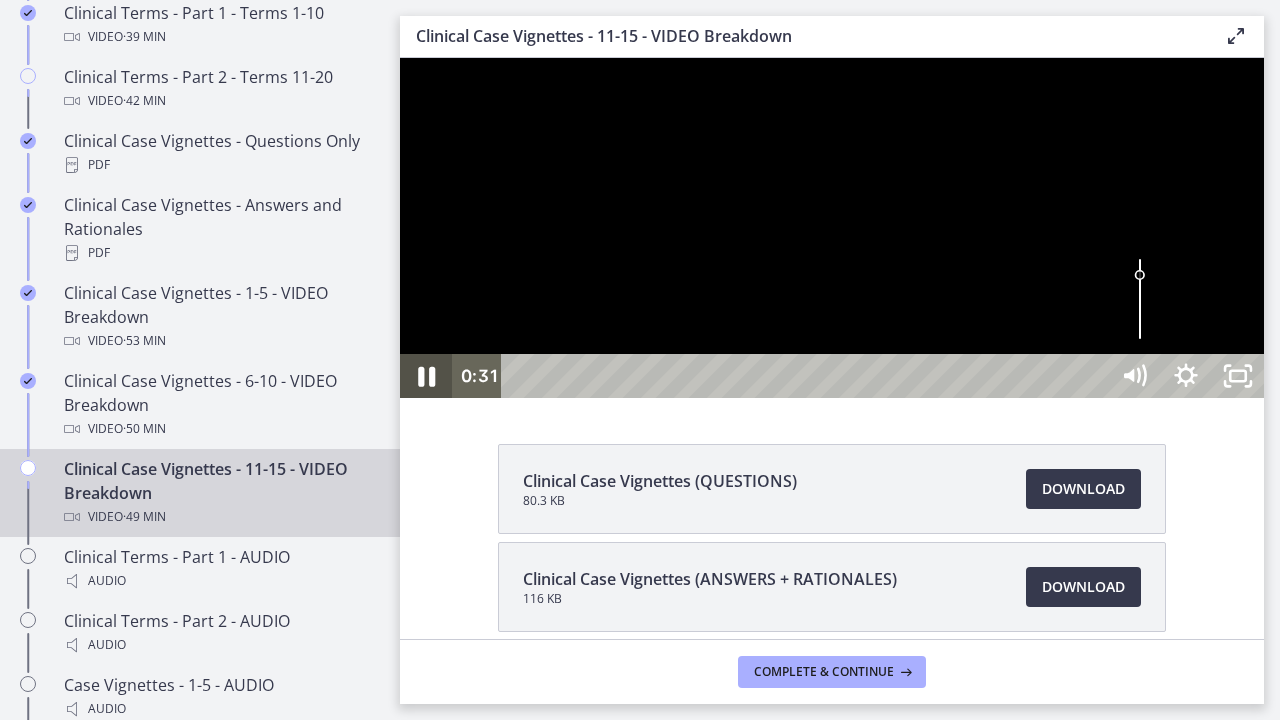click 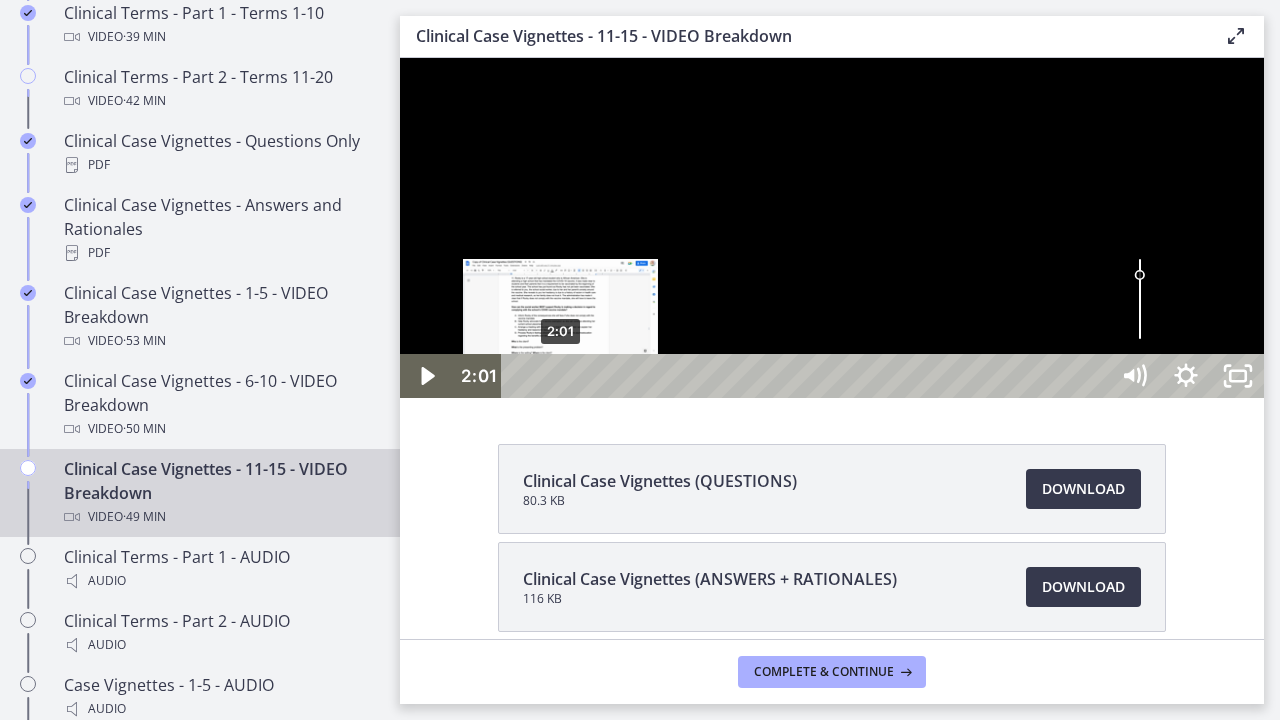 click on "2:01" at bounding box center [807, 376] 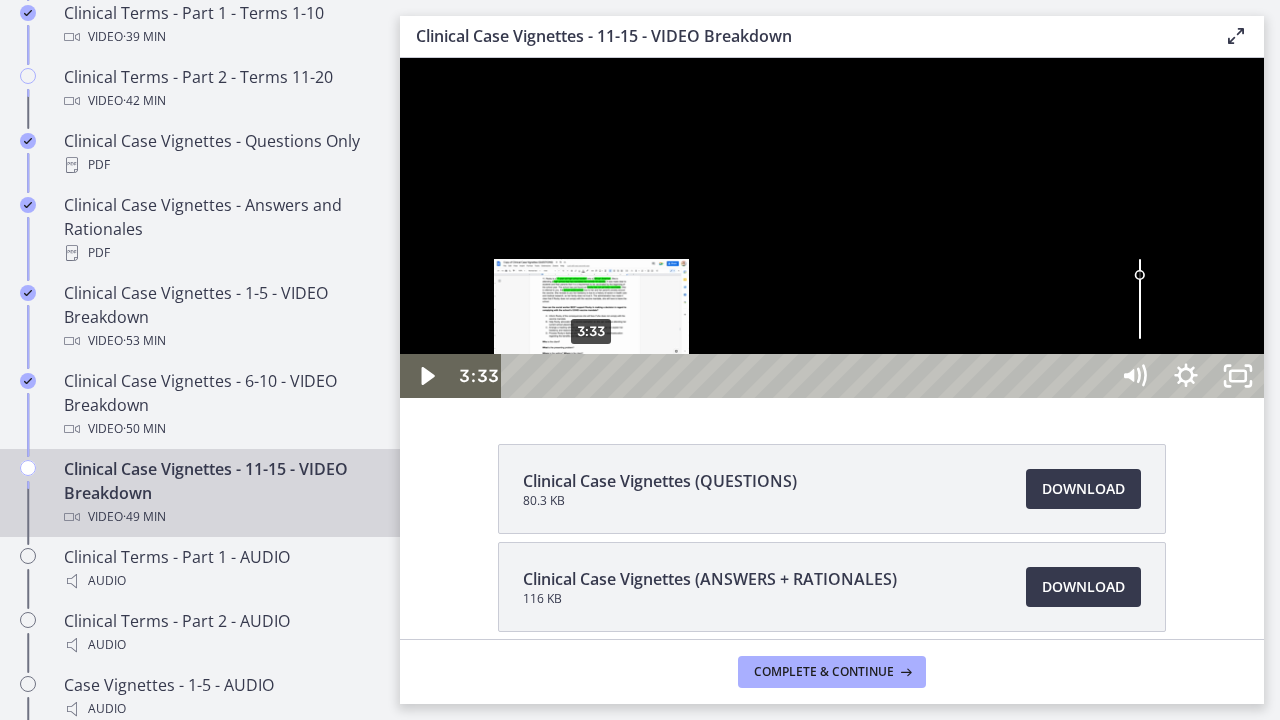 click on "3:33" at bounding box center (807, 376) 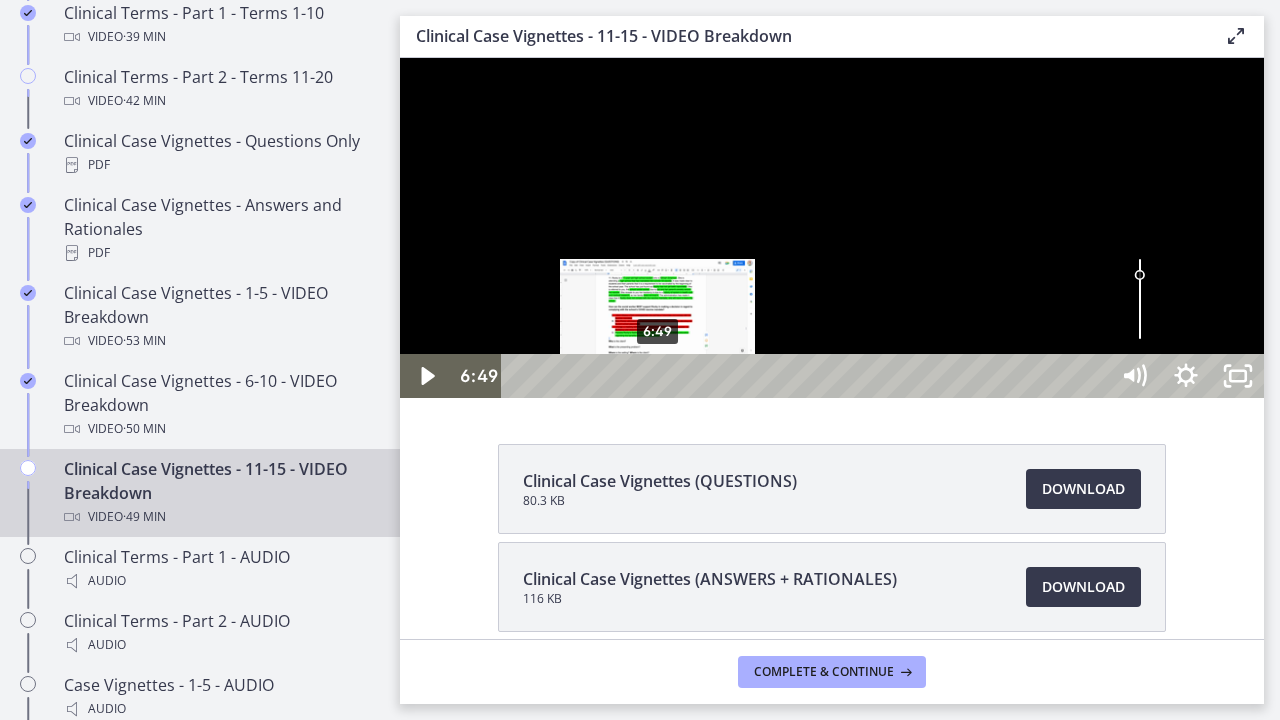 click on "6:49" at bounding box center (807, 376) 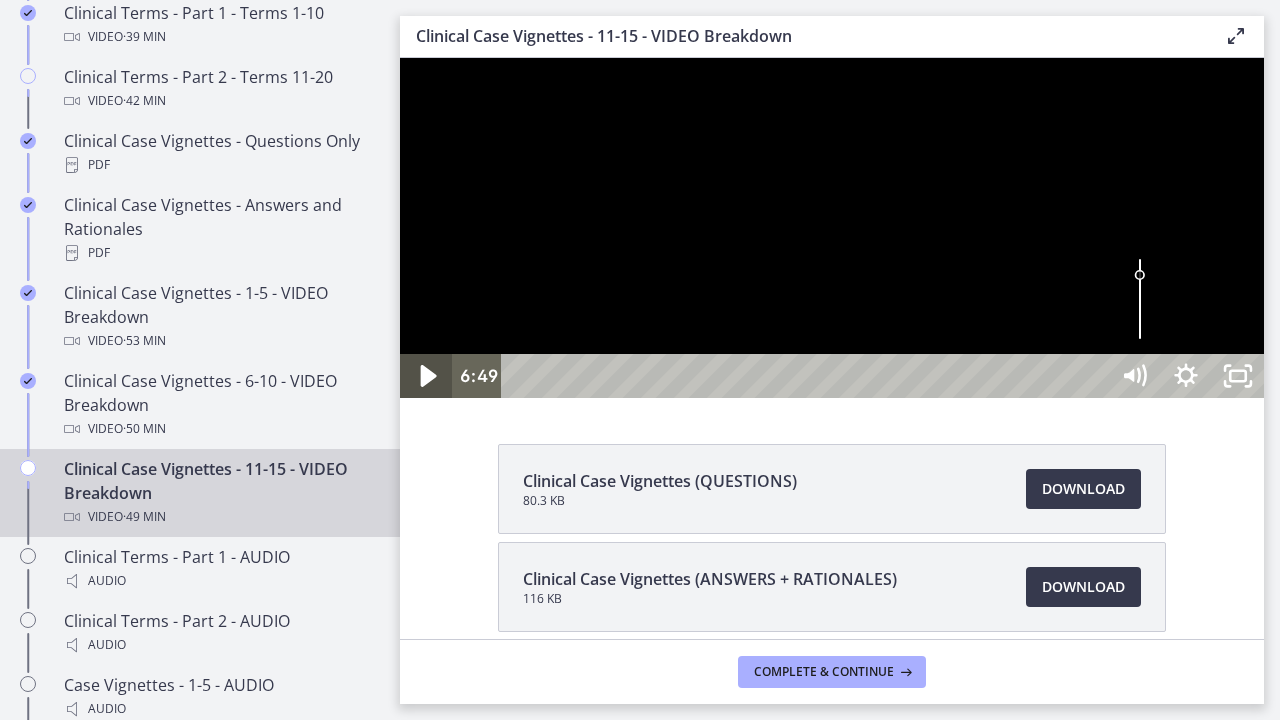 click 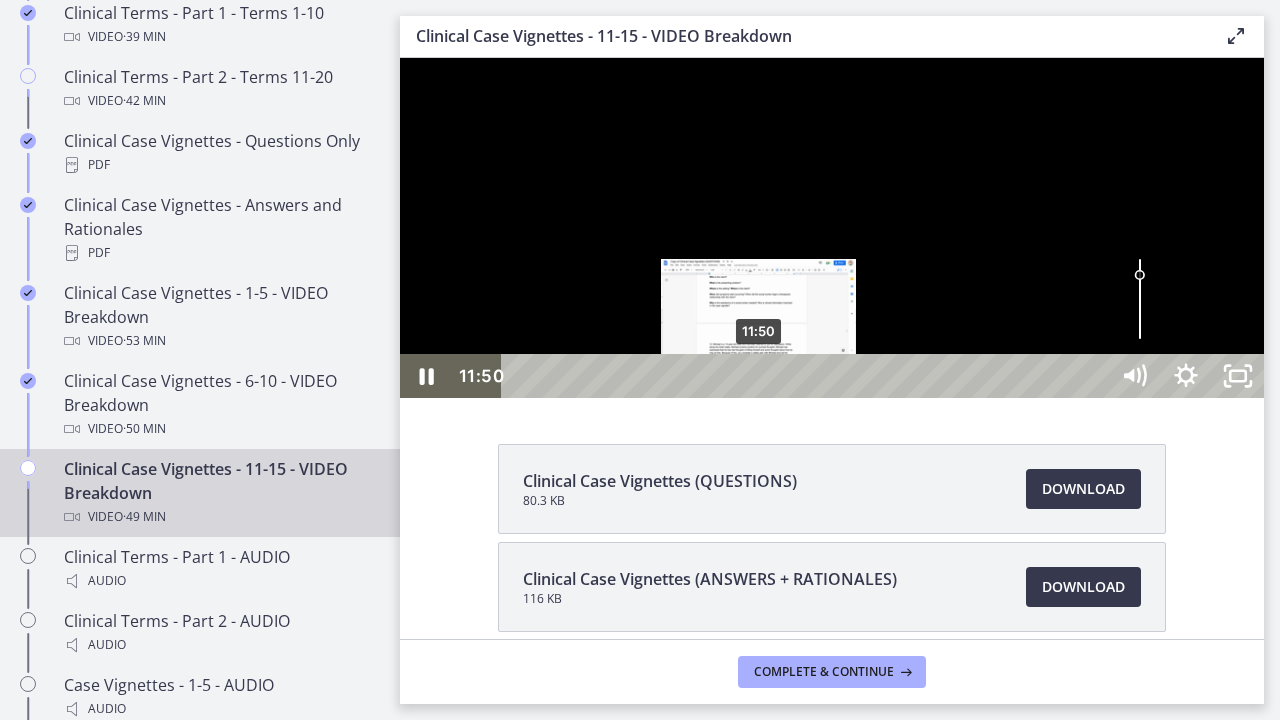 click on "11:50" at bounding box center [807, 376] 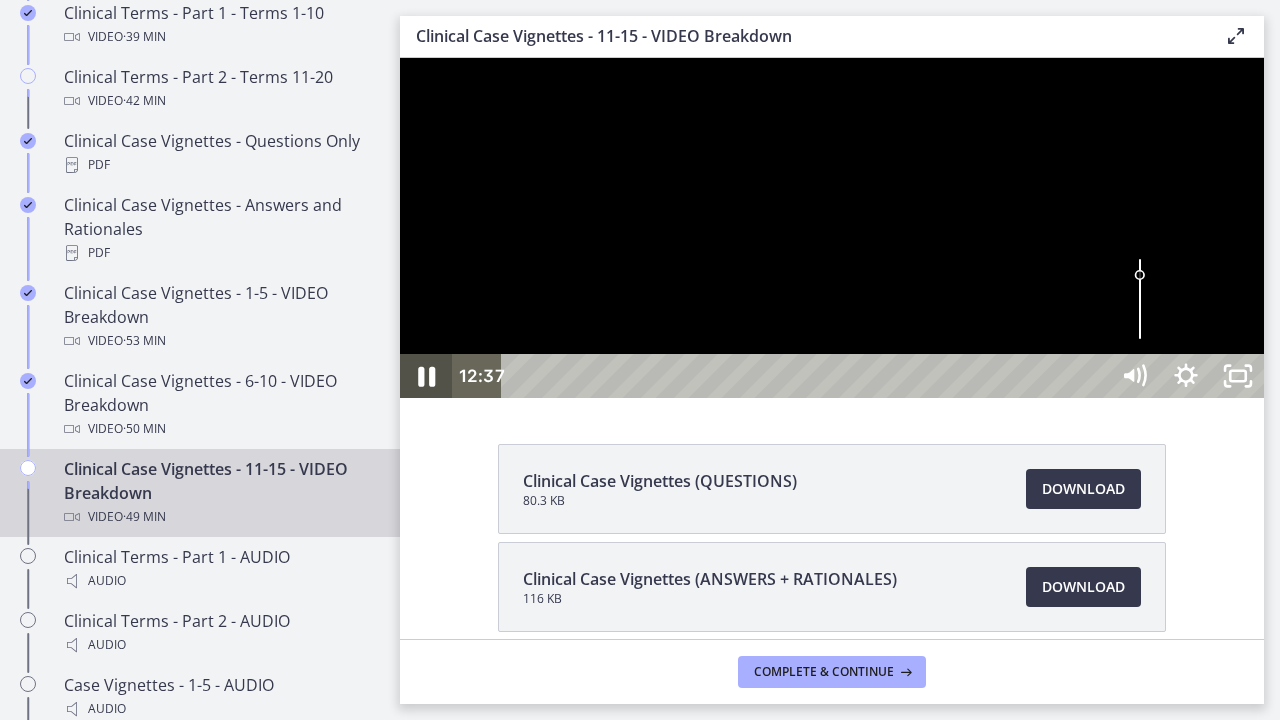 click 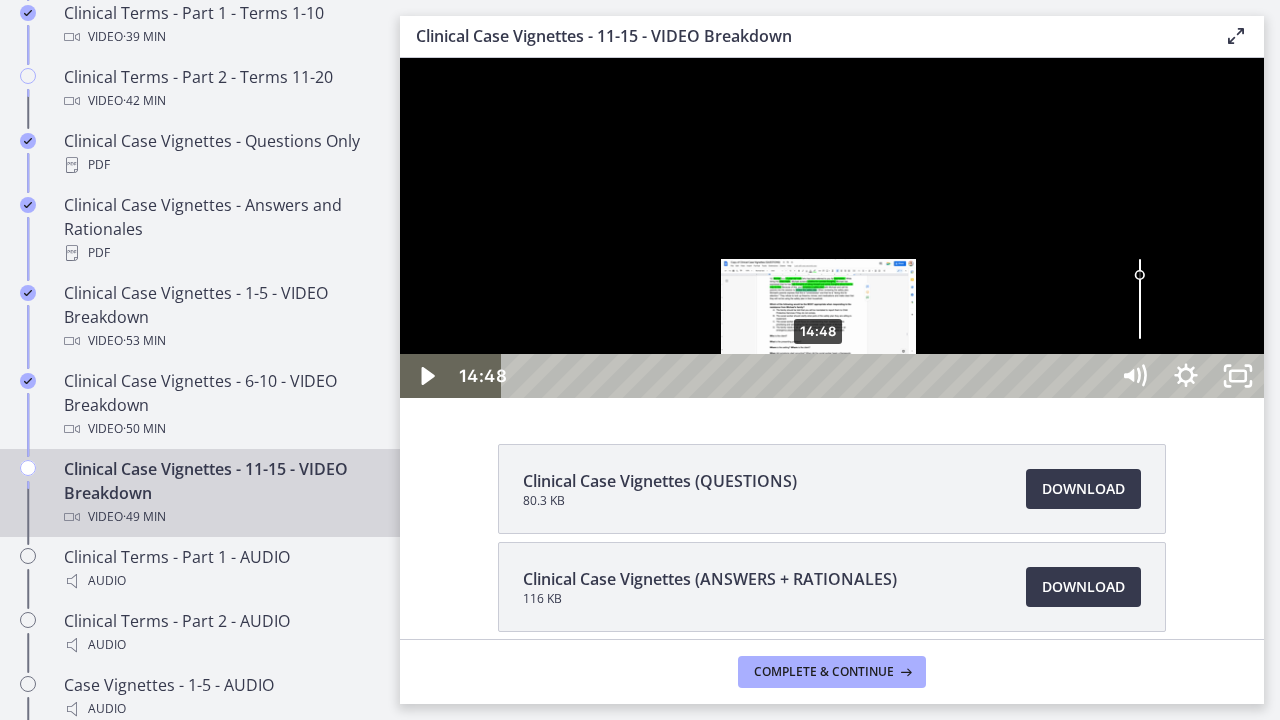 click on "14:48" at bounding box center (807, 376) 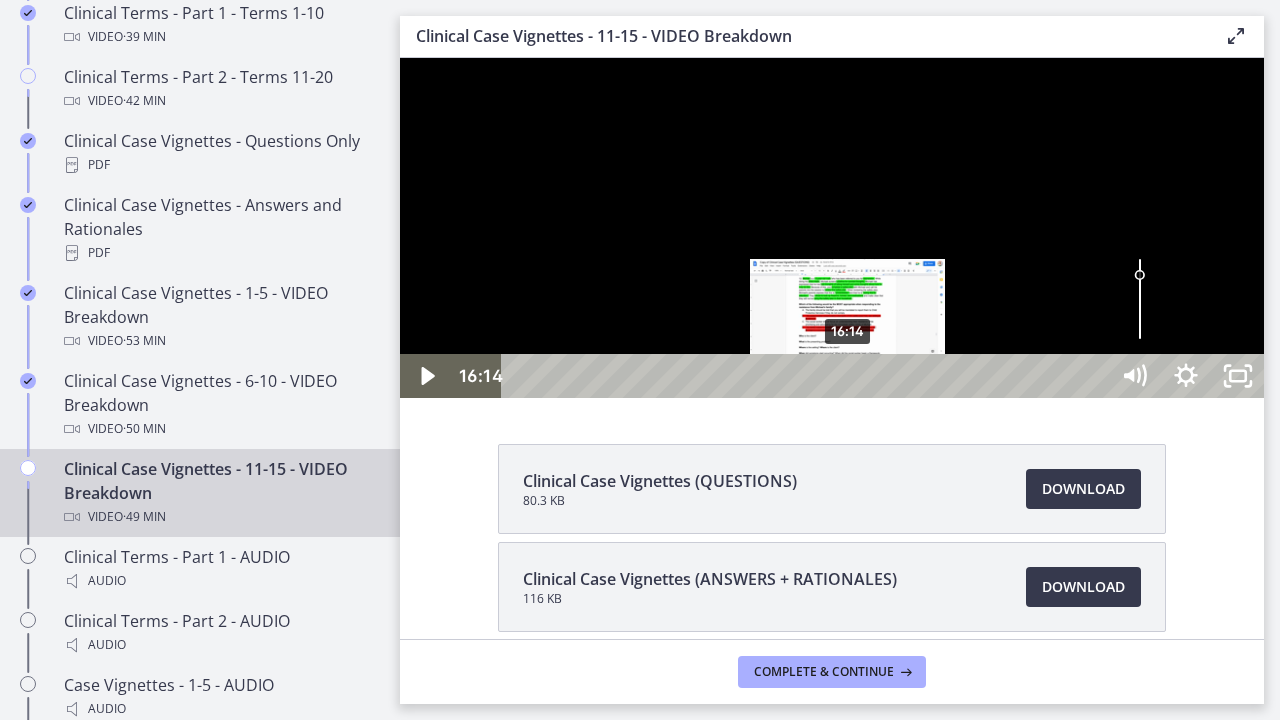 click on "16:14" at bounding box center (807, 376) 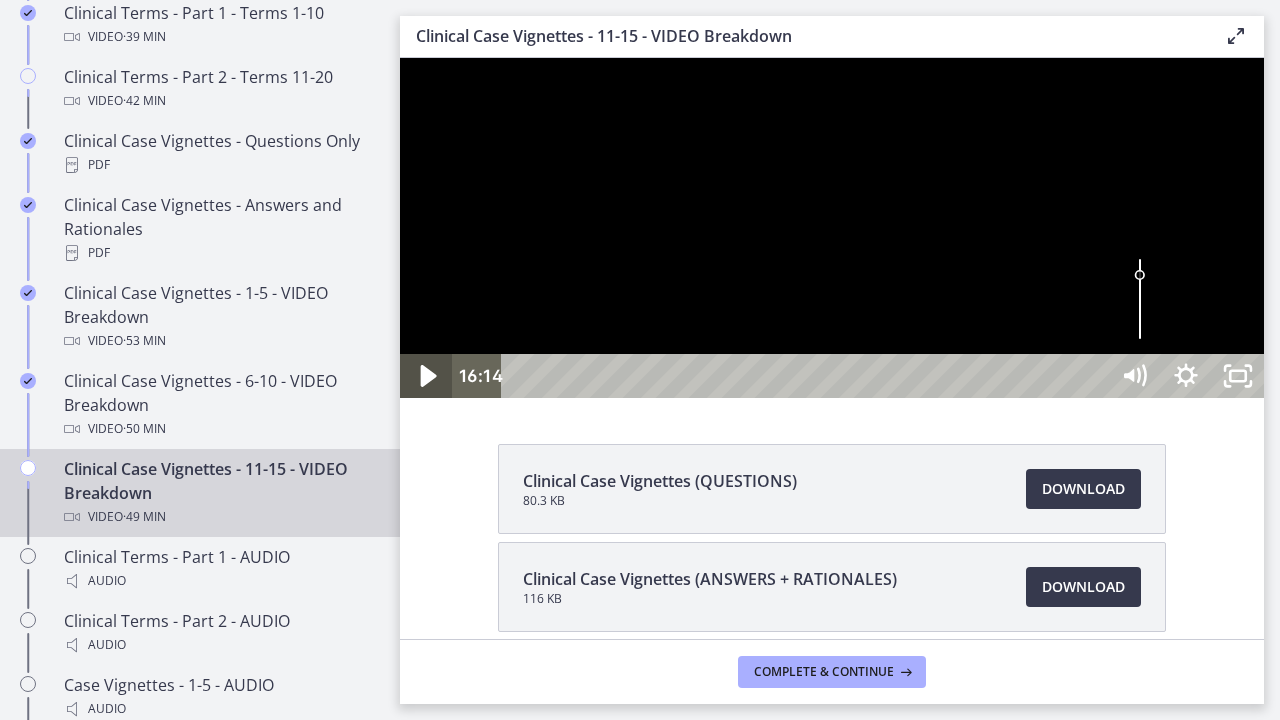 click 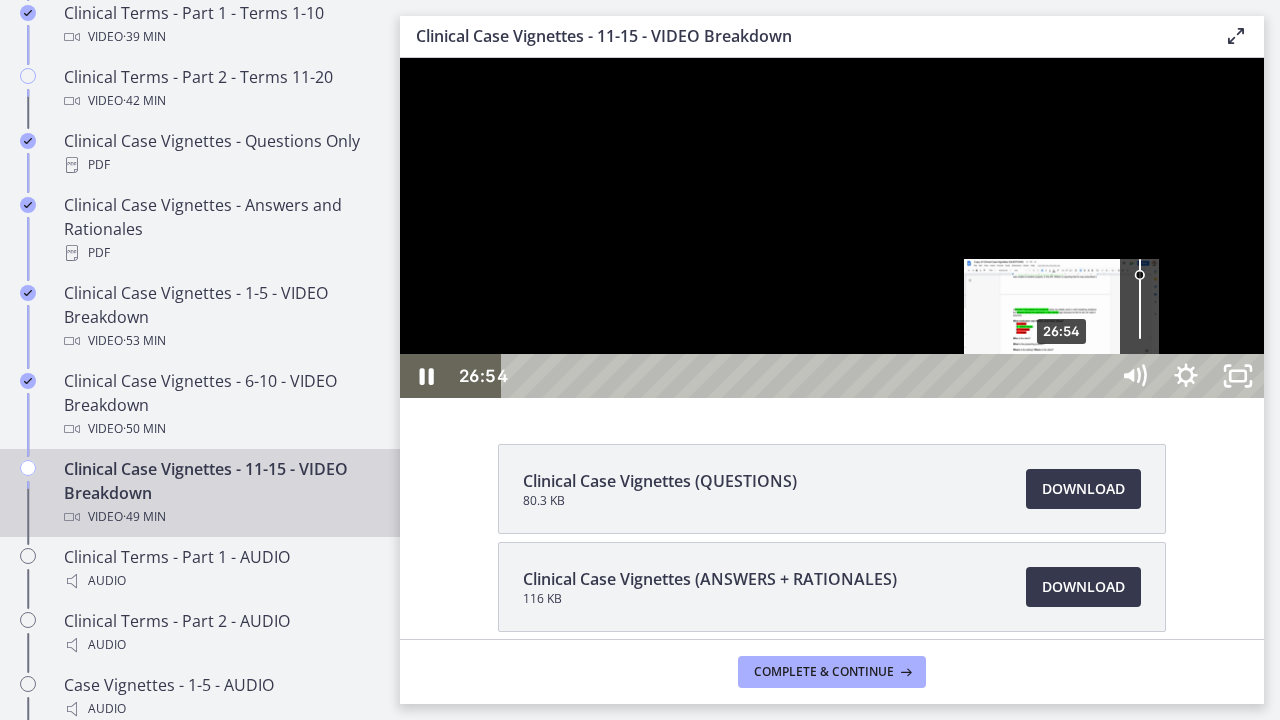 click on "26:54" at bounding box center [807, 376] 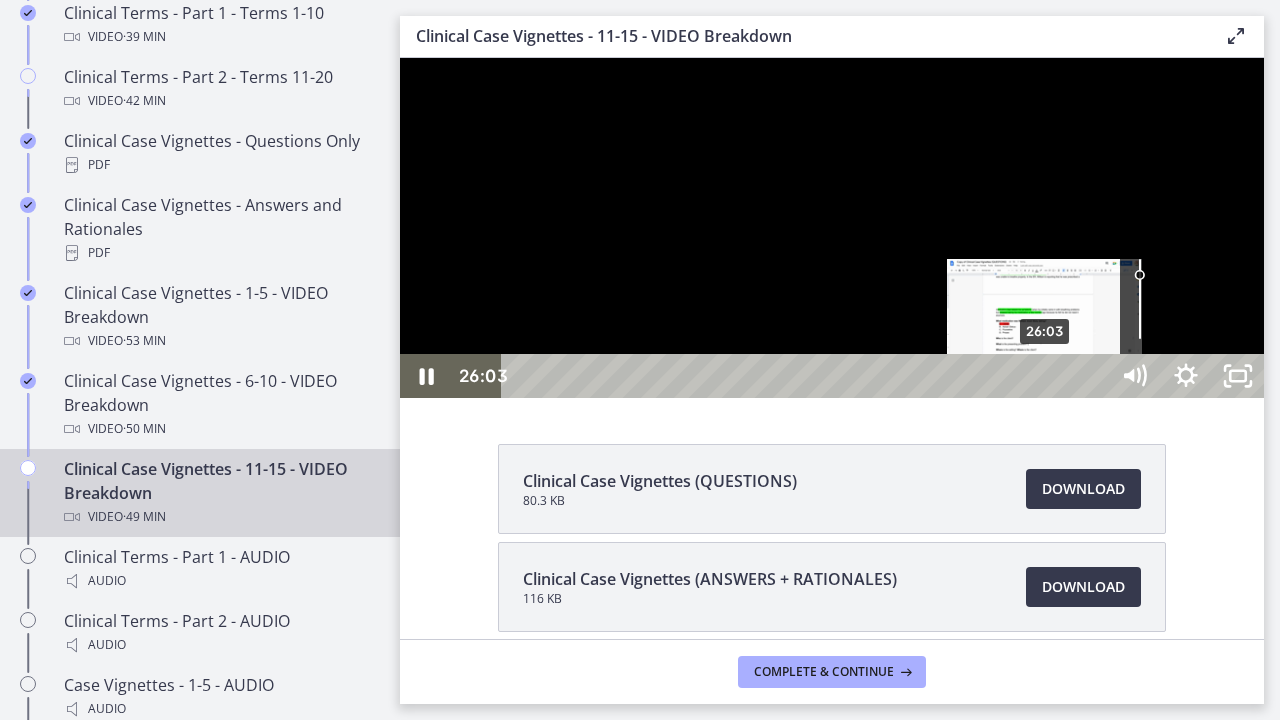 click on "26:03" at bounding box center [807, 376] 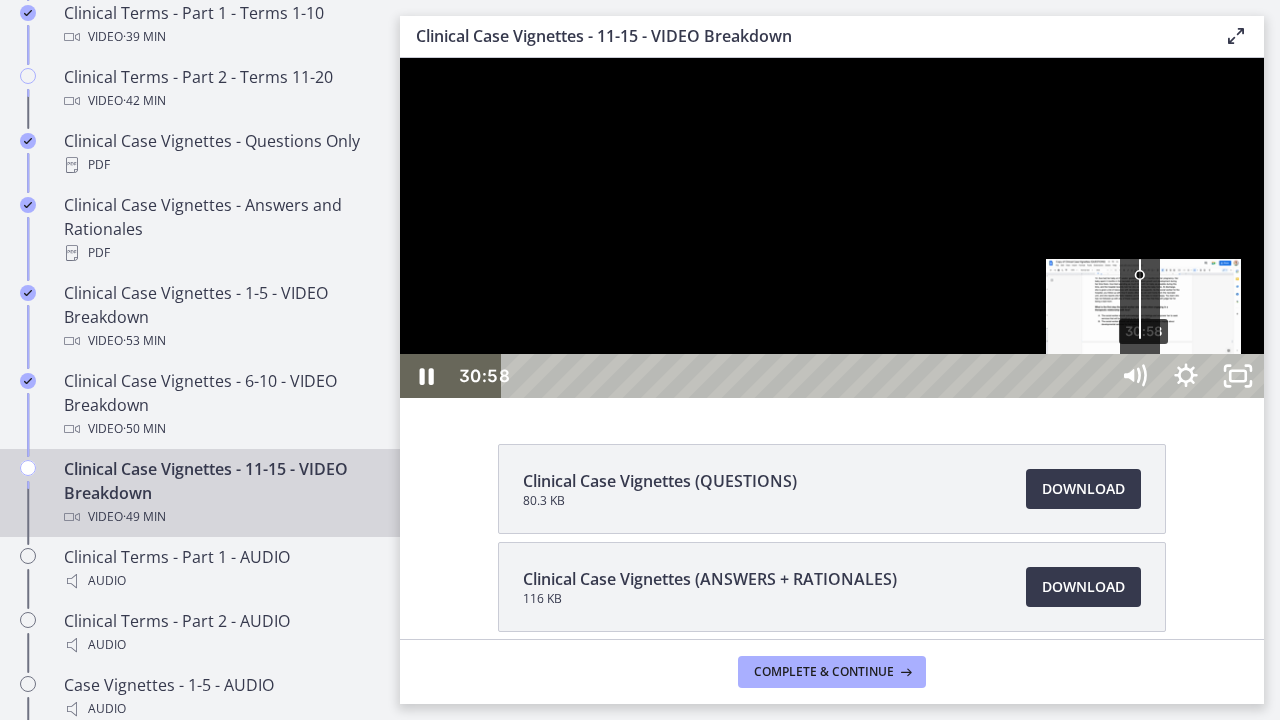 click on "30:58" at bounding box center [807, 376] 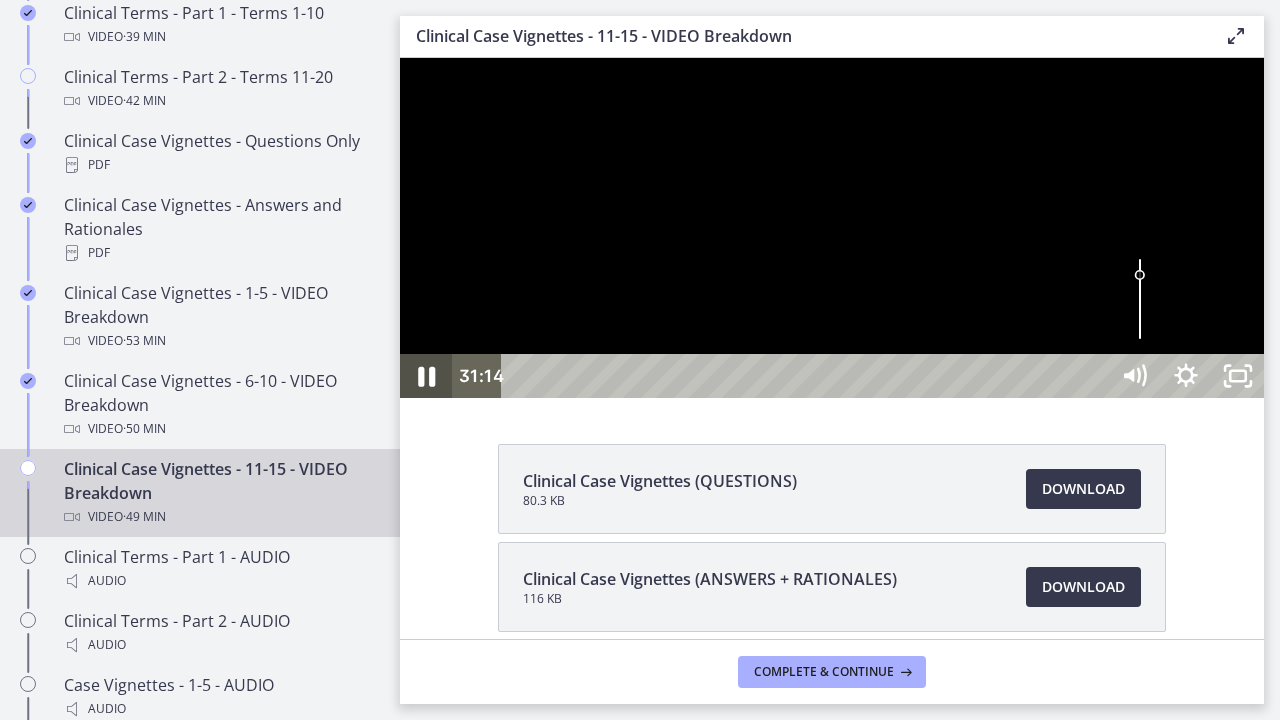 click 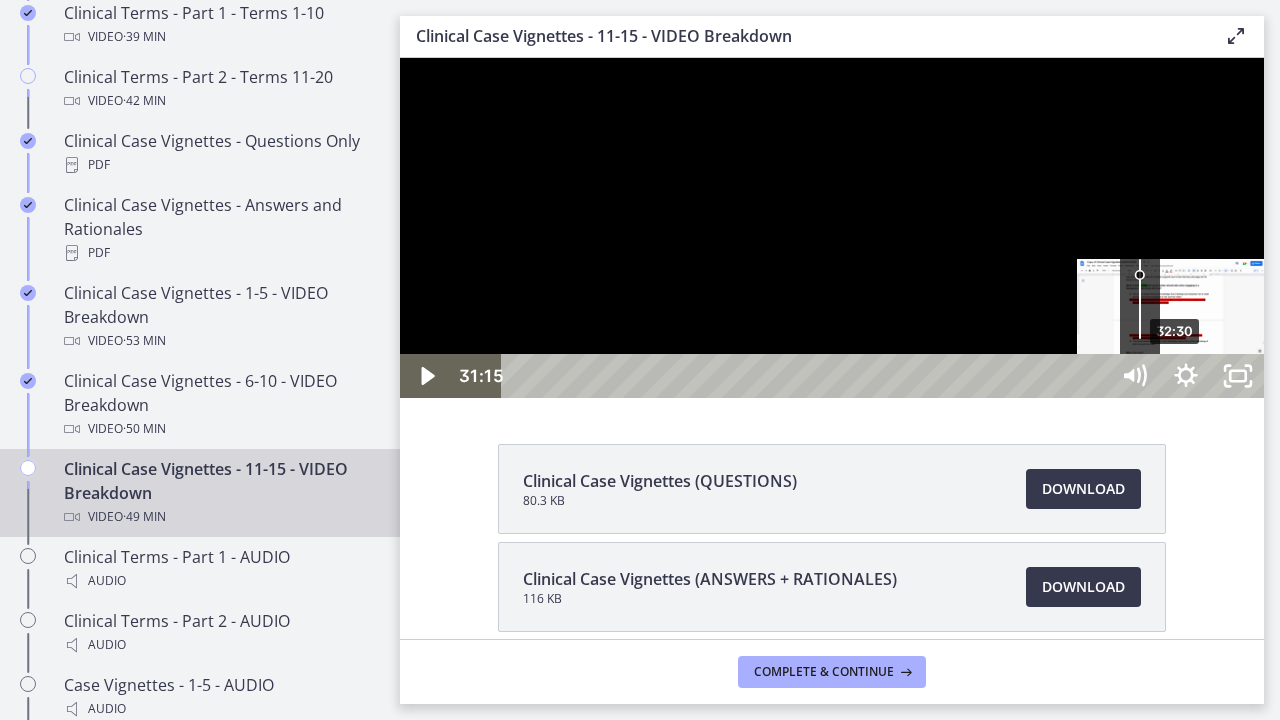 click on "32:30" at bounding box center (807, 376) 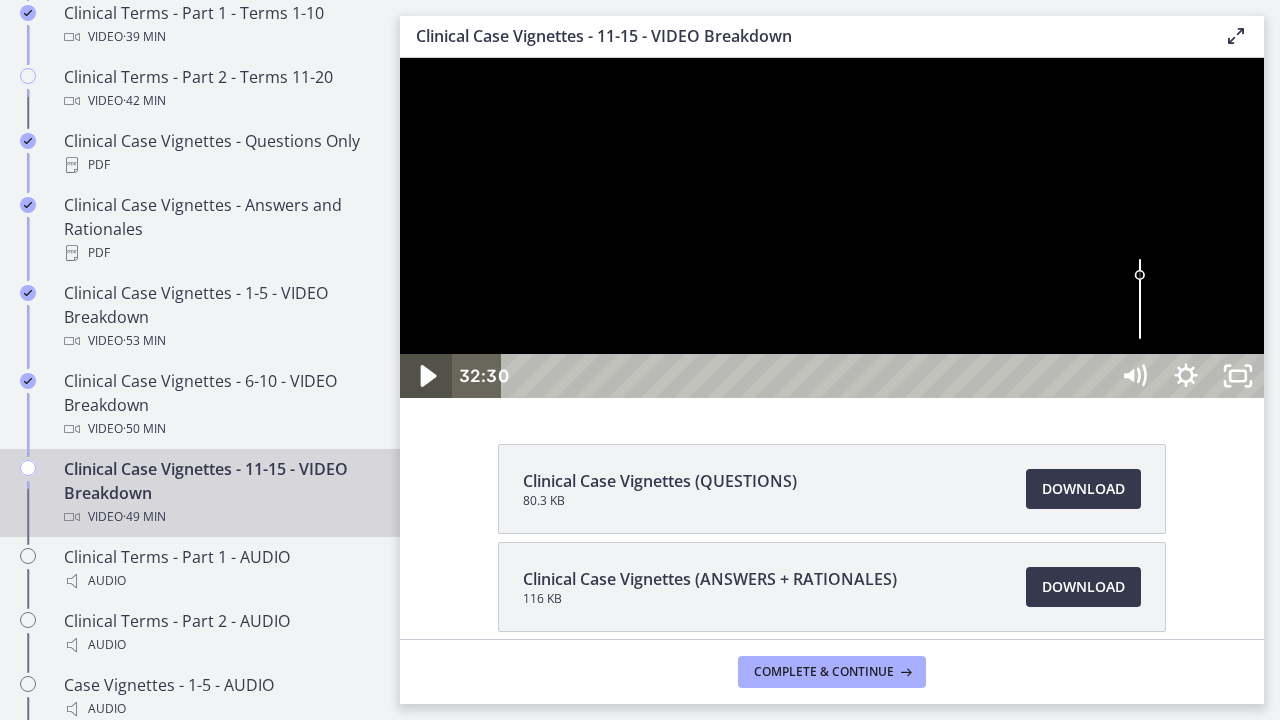 click 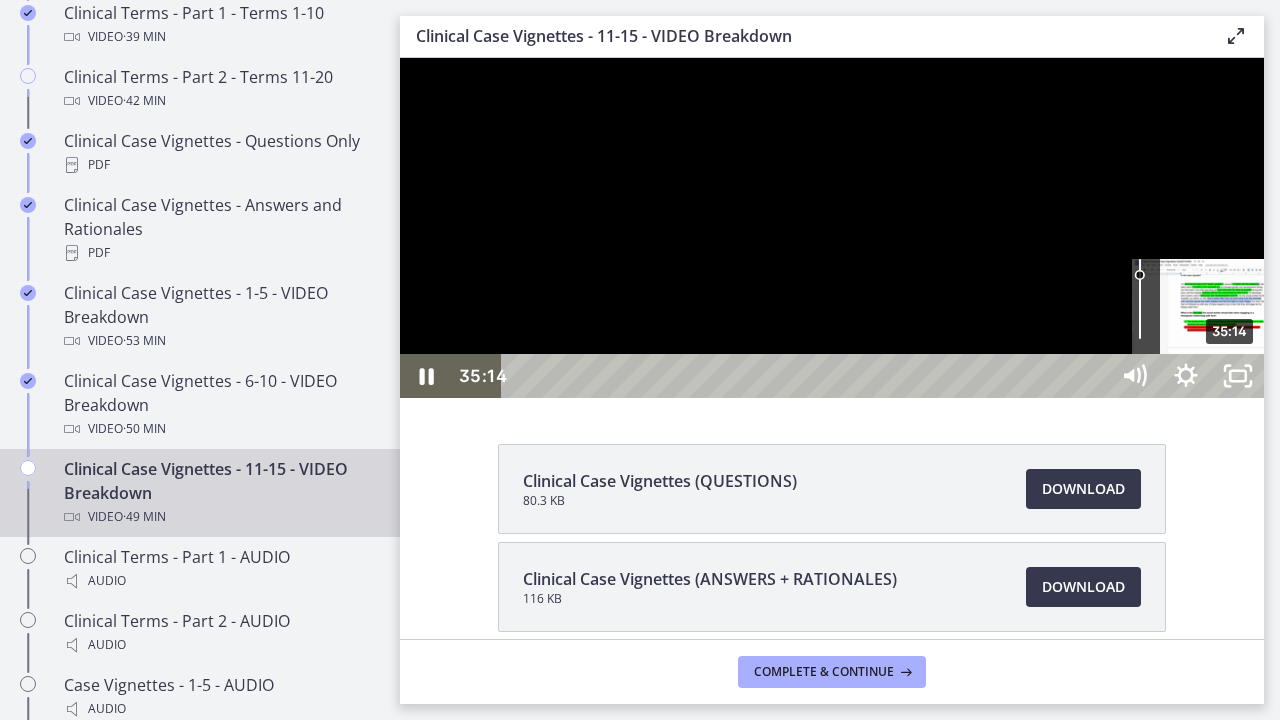 click on "35:14" at bounding box center [807, 376] 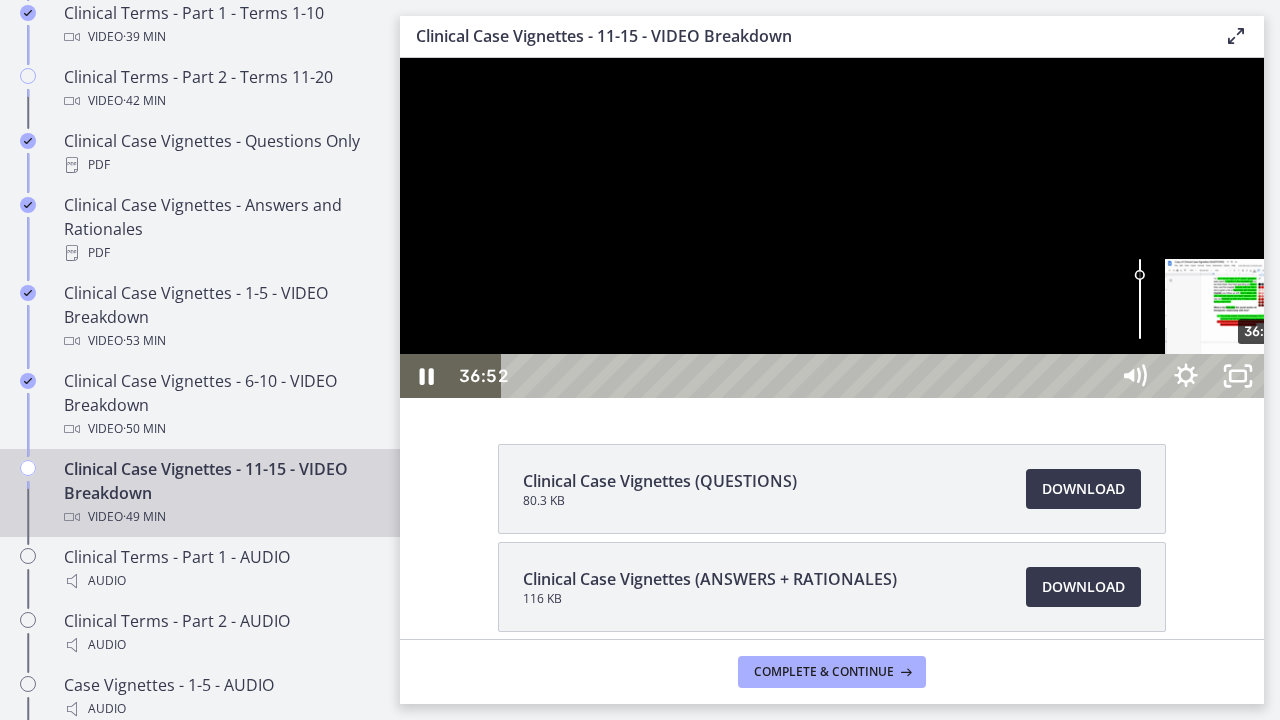 click on "36:52" at bounding box center [807, 376] 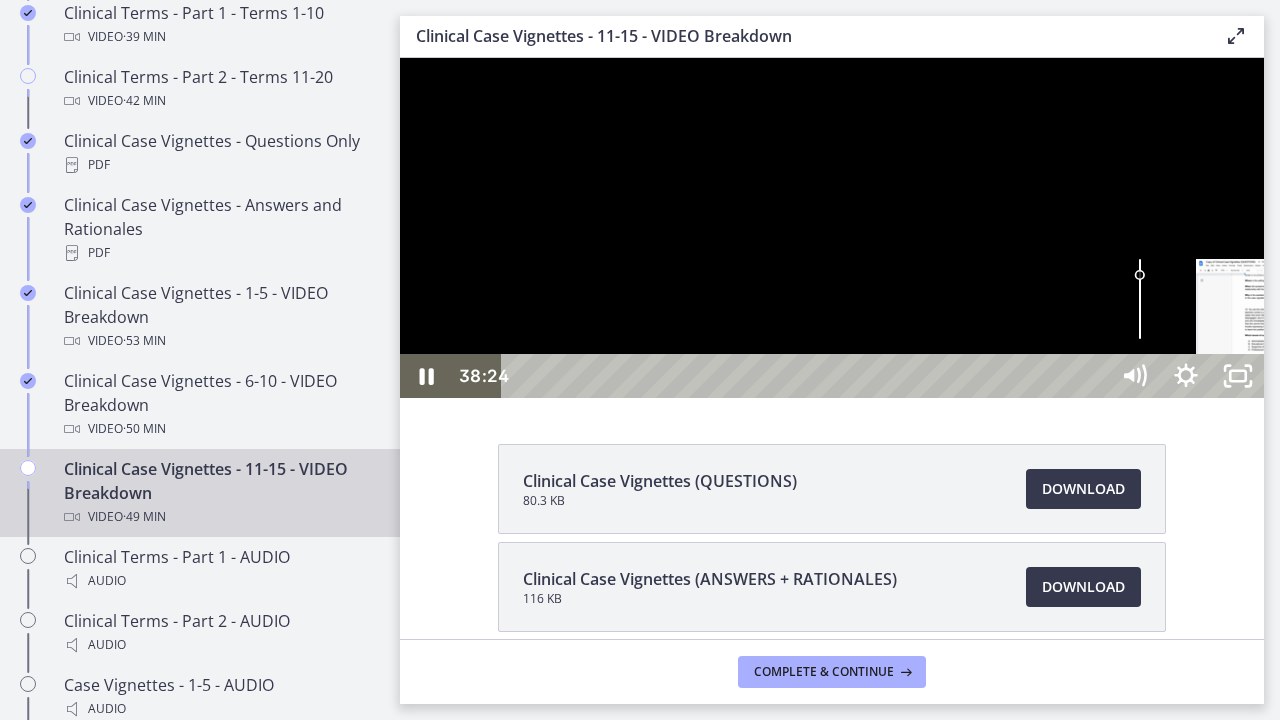 click on "38:24" at bounding box center [807, 376] 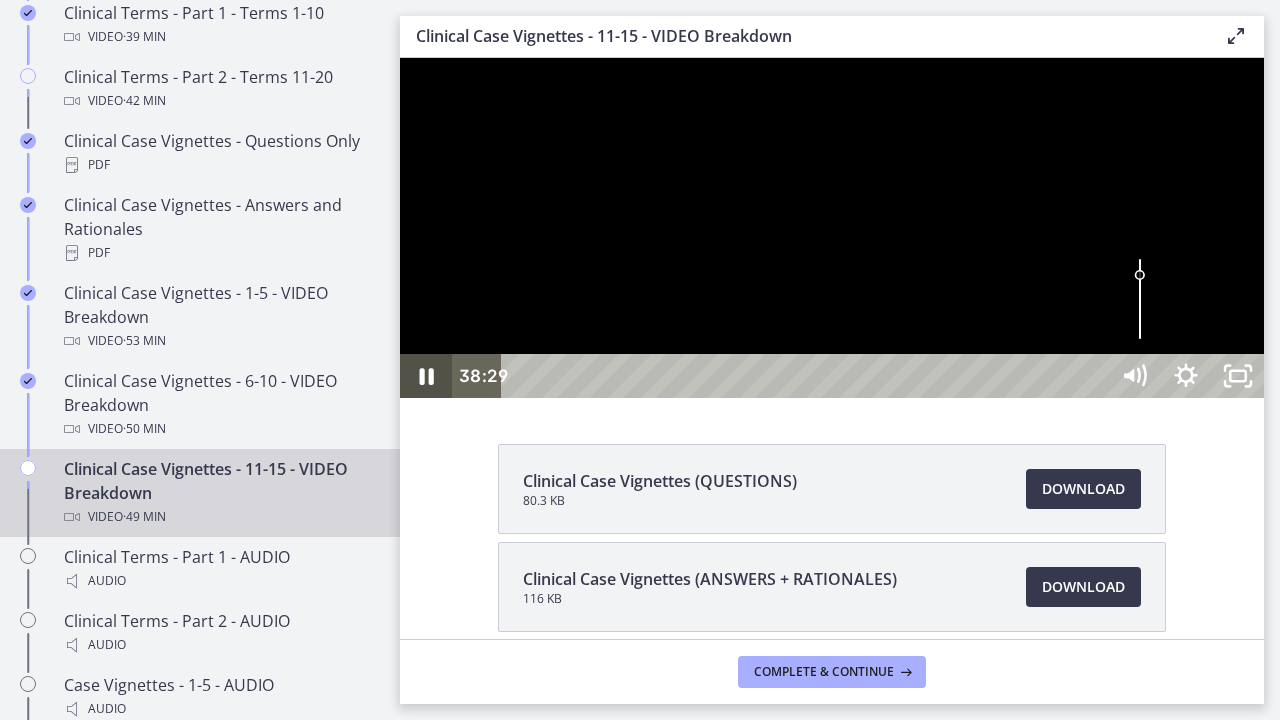 click 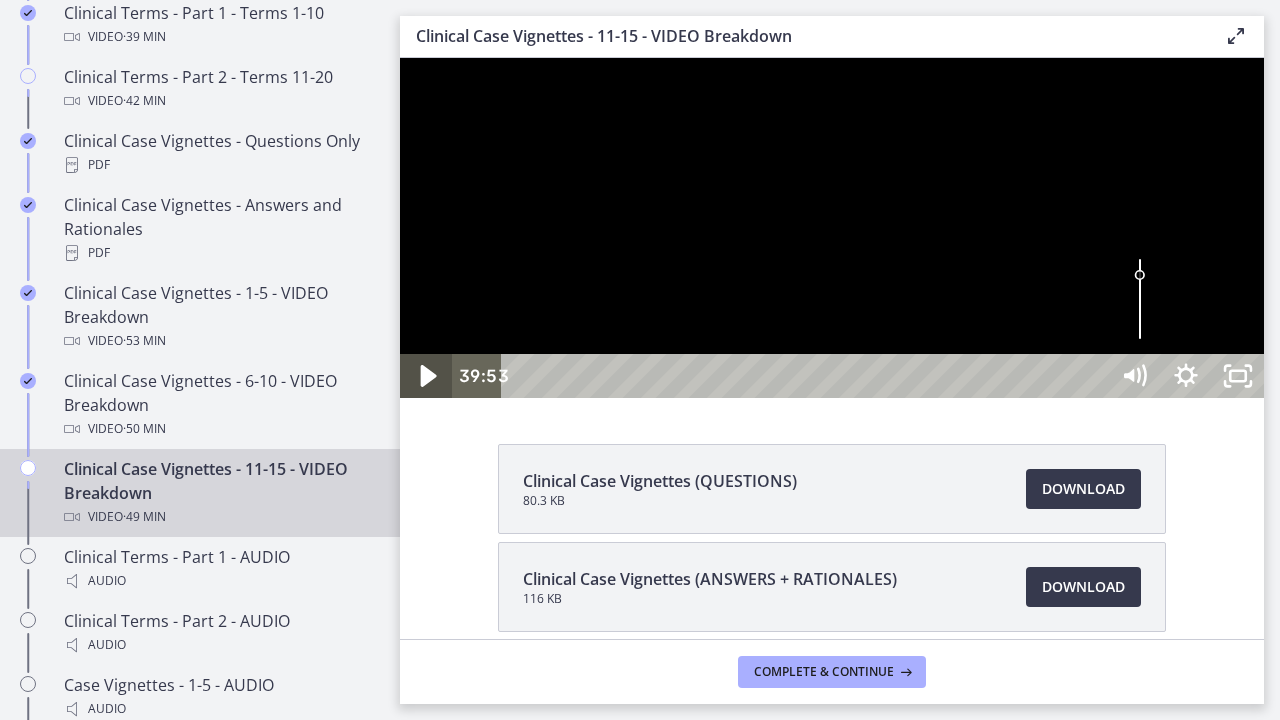 click 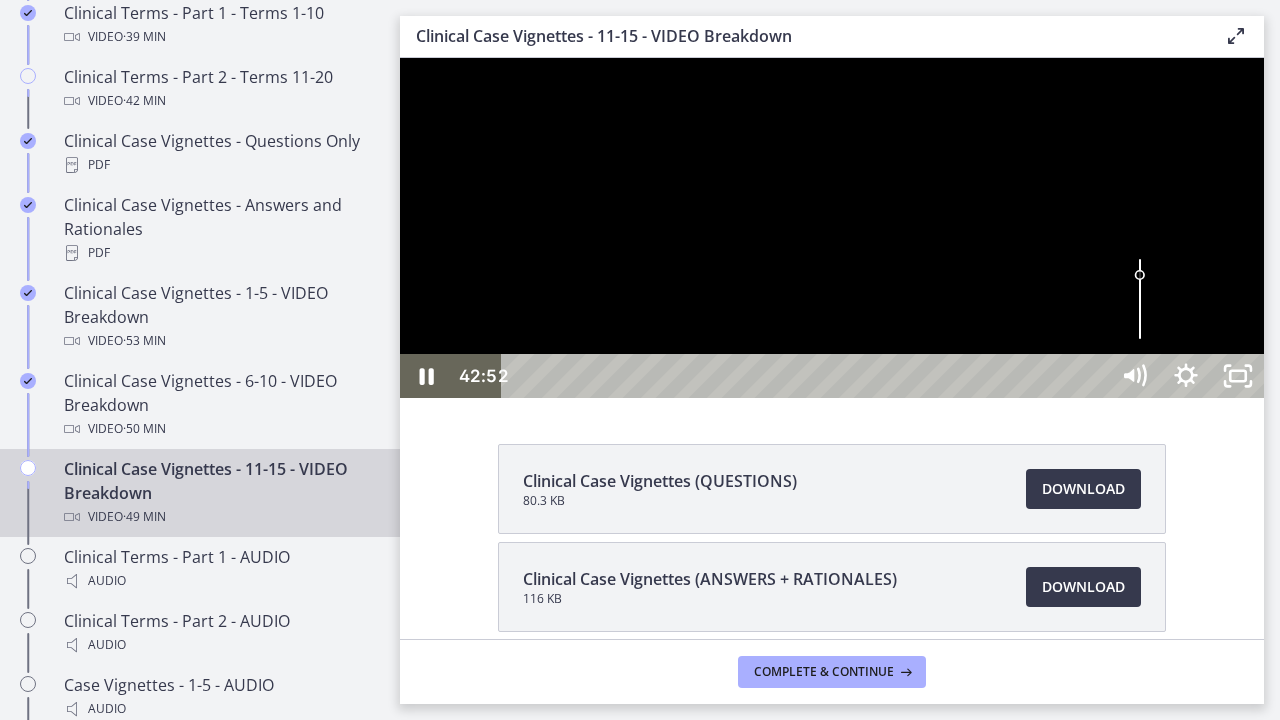 click on "42:52" at bounding box center [807, 376] 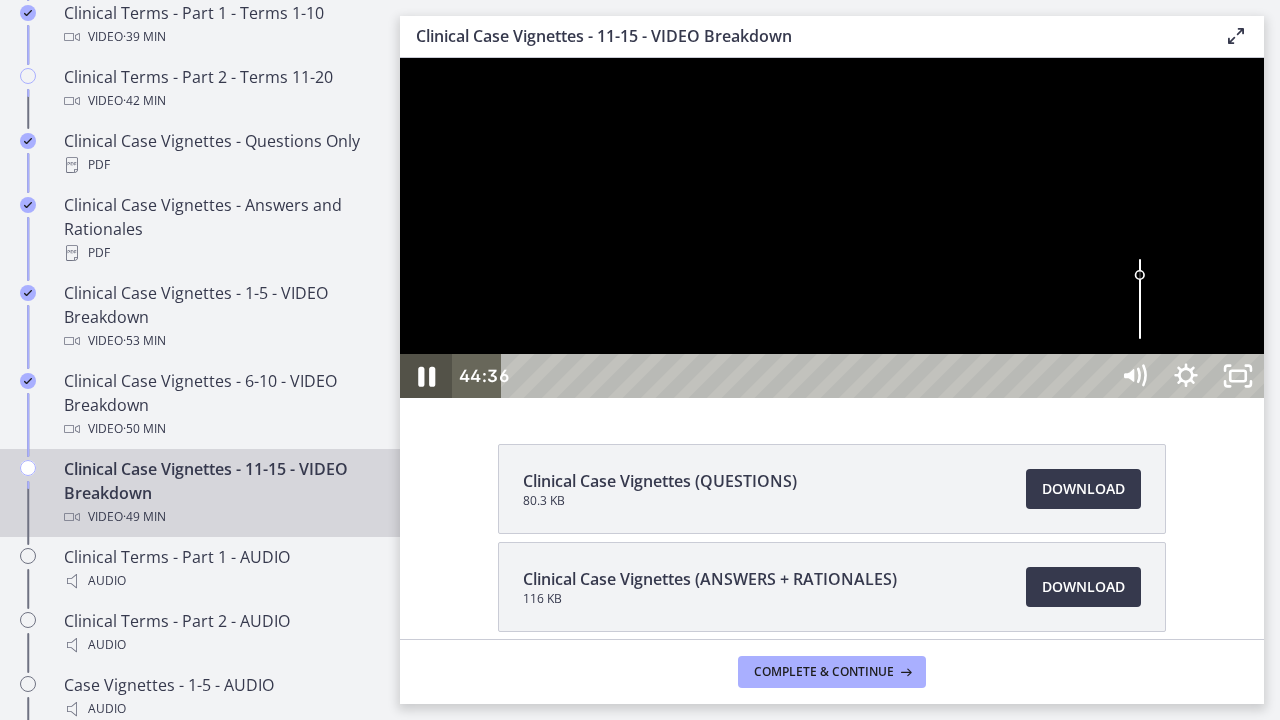click 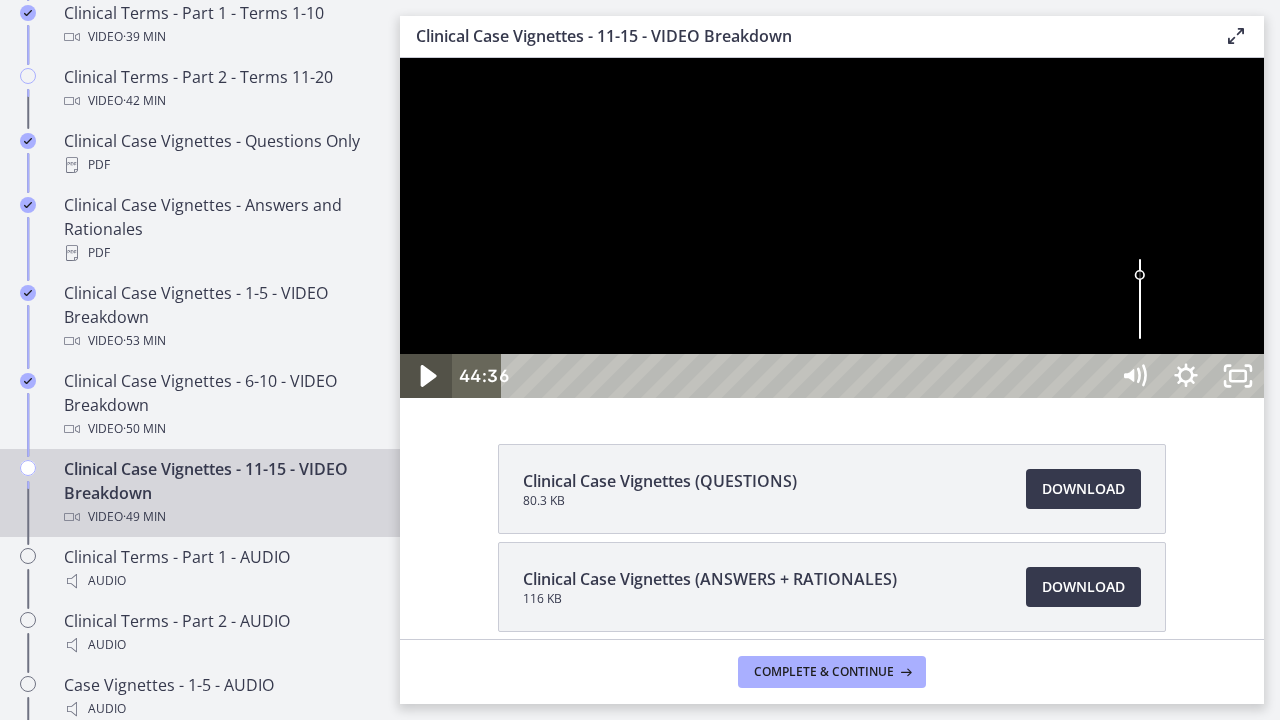 click 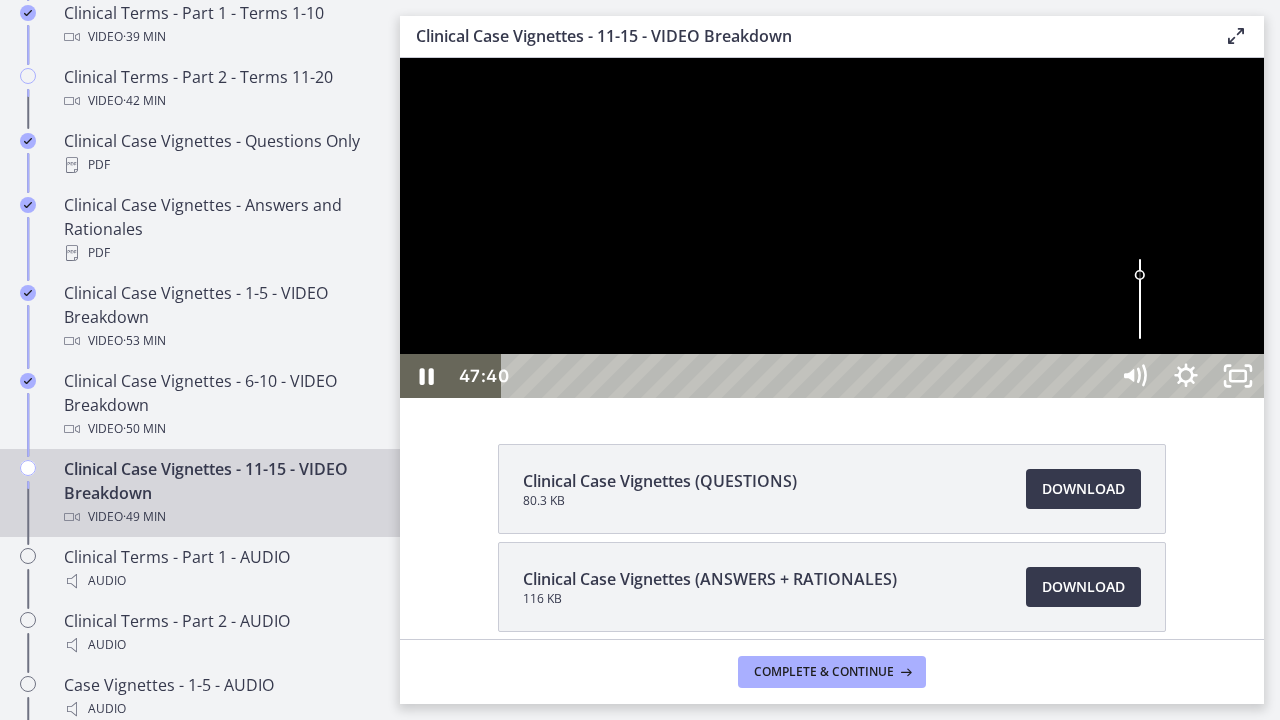 click on "47:40" at bounding box center [807, 376] 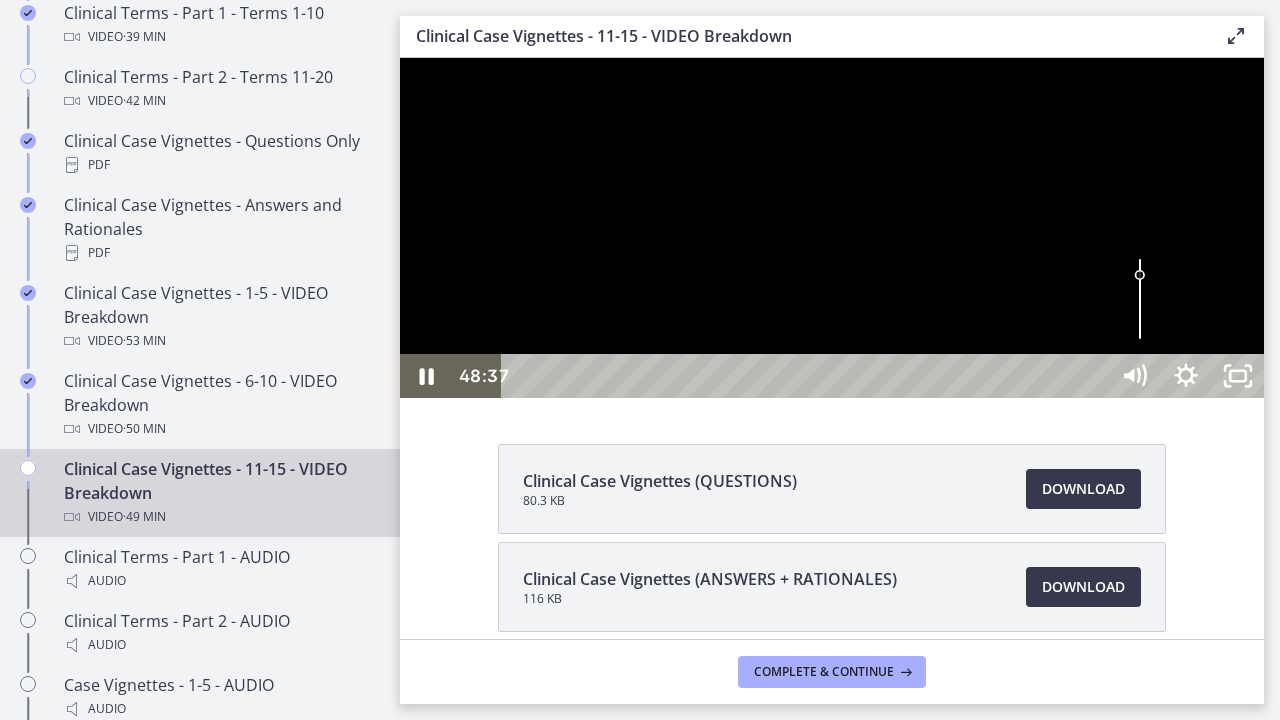 click on "48:37" at bounding box center (807, 376) 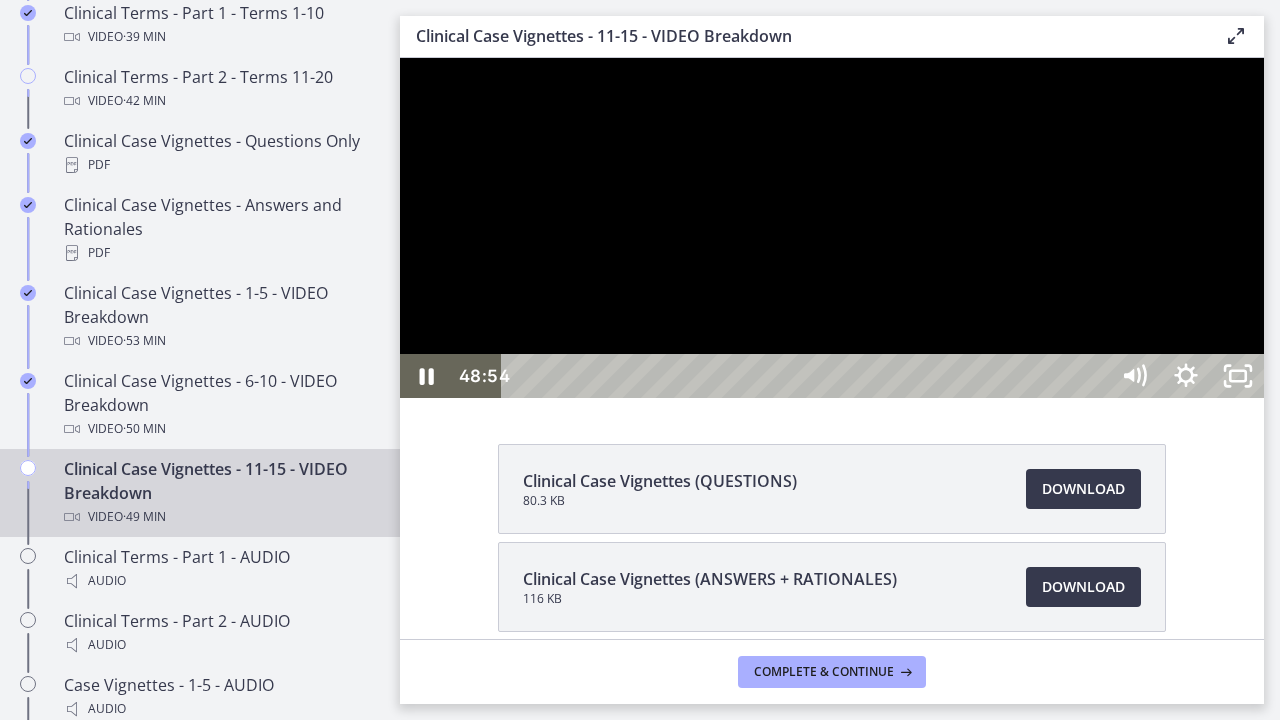click on "48:54" at bounding box center [807, 376] 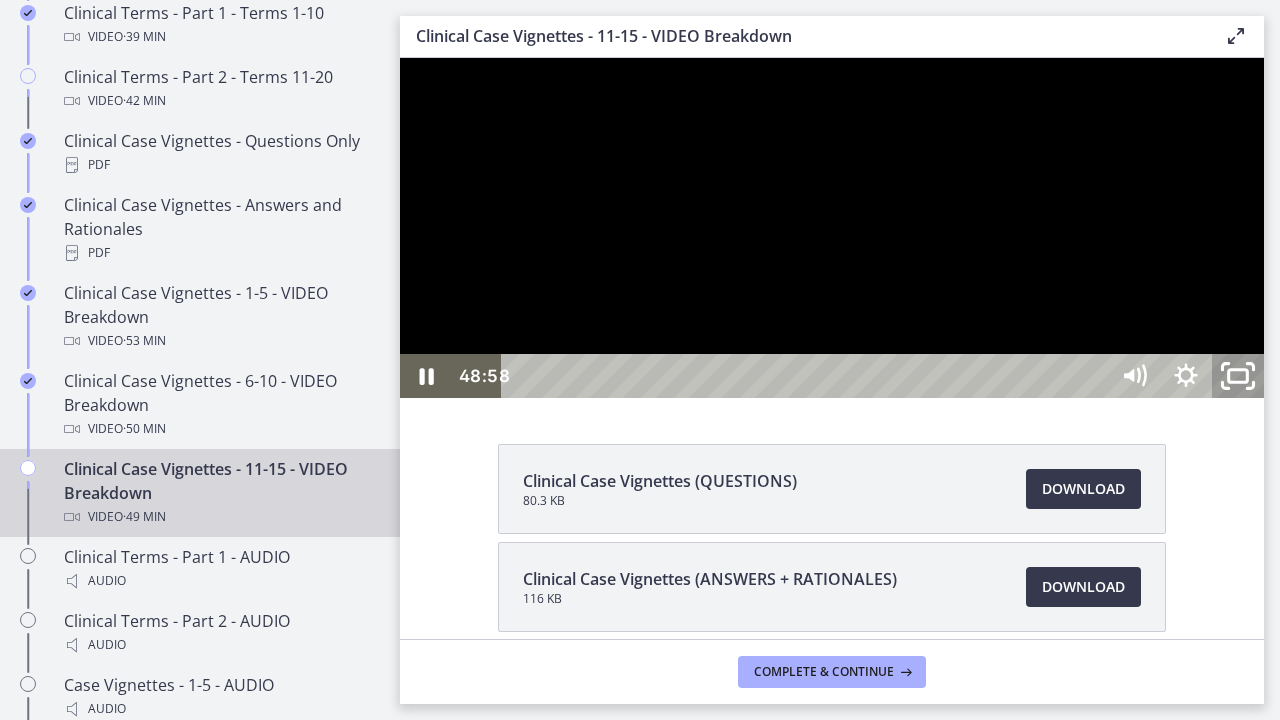 click 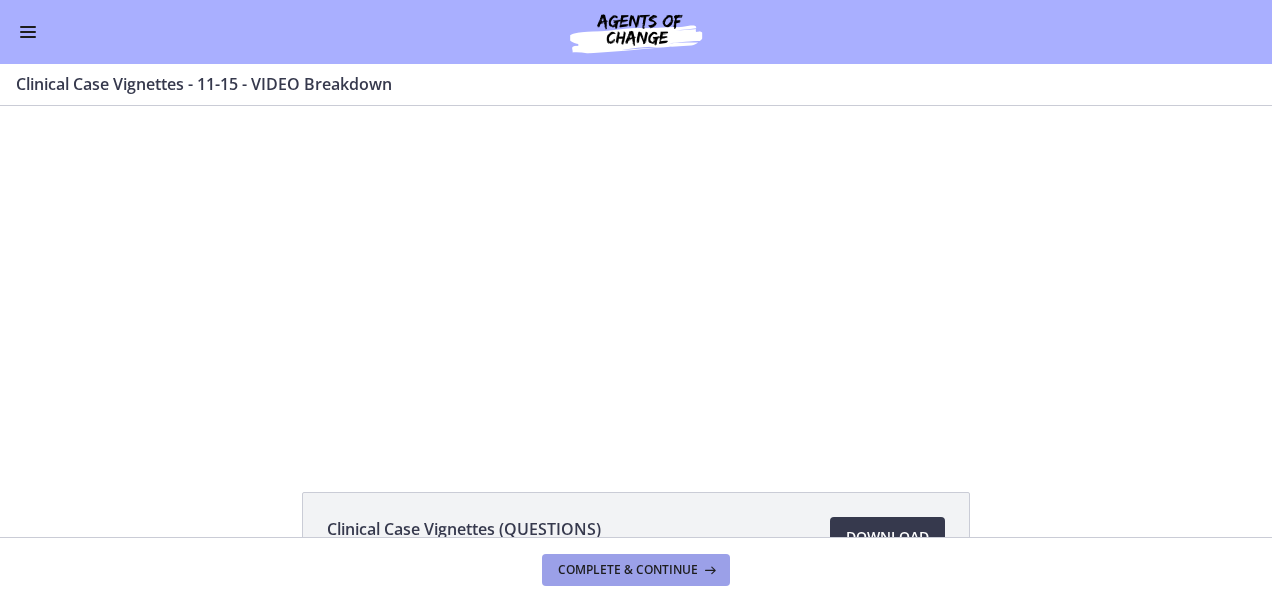 click on "Complete & continue" at bounding box center (628, 570) 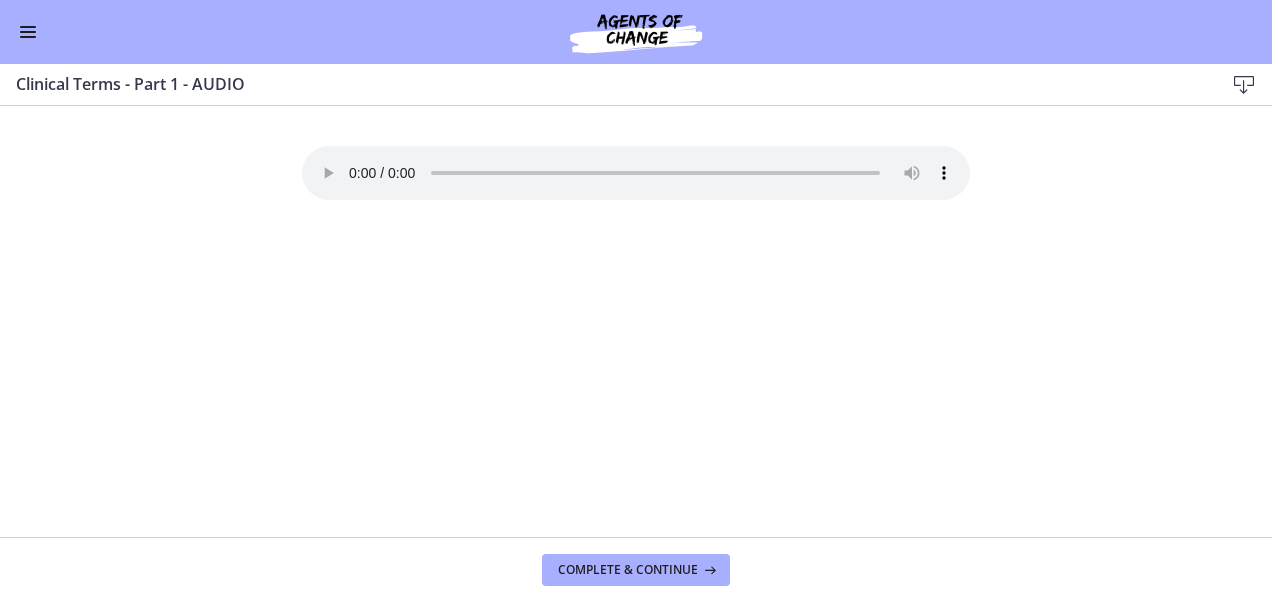 click at bounding box center (28, 32) 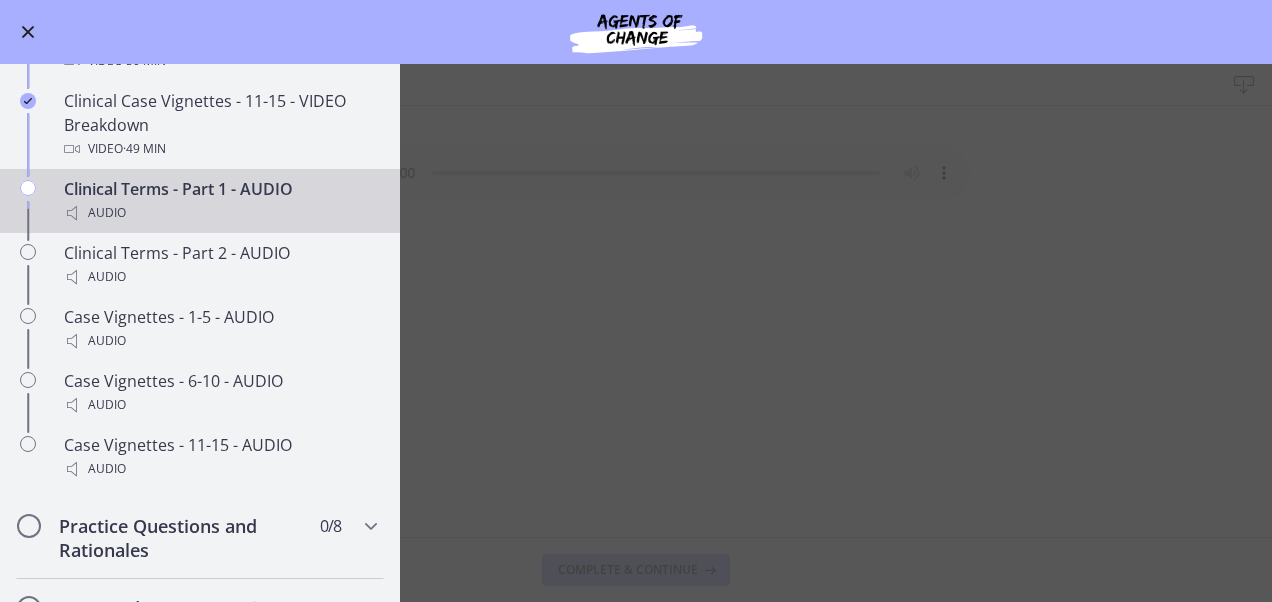 scroll, scrollTop: 1478, scrollLeft: 0, axis: vertical 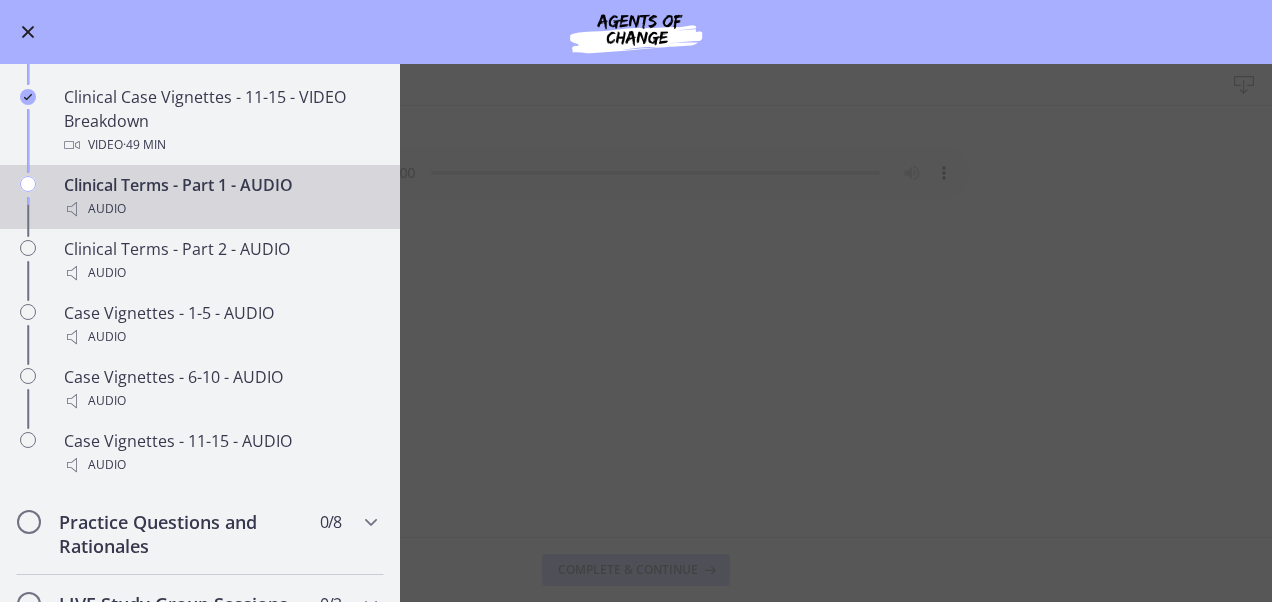 click on "Clinical Terms - Part 1 - AUDIO
Download
Enable fullscreen
Your browser doesn't support the audio element. Download it
here
Complete & continue" at bounding box center (636, 333) 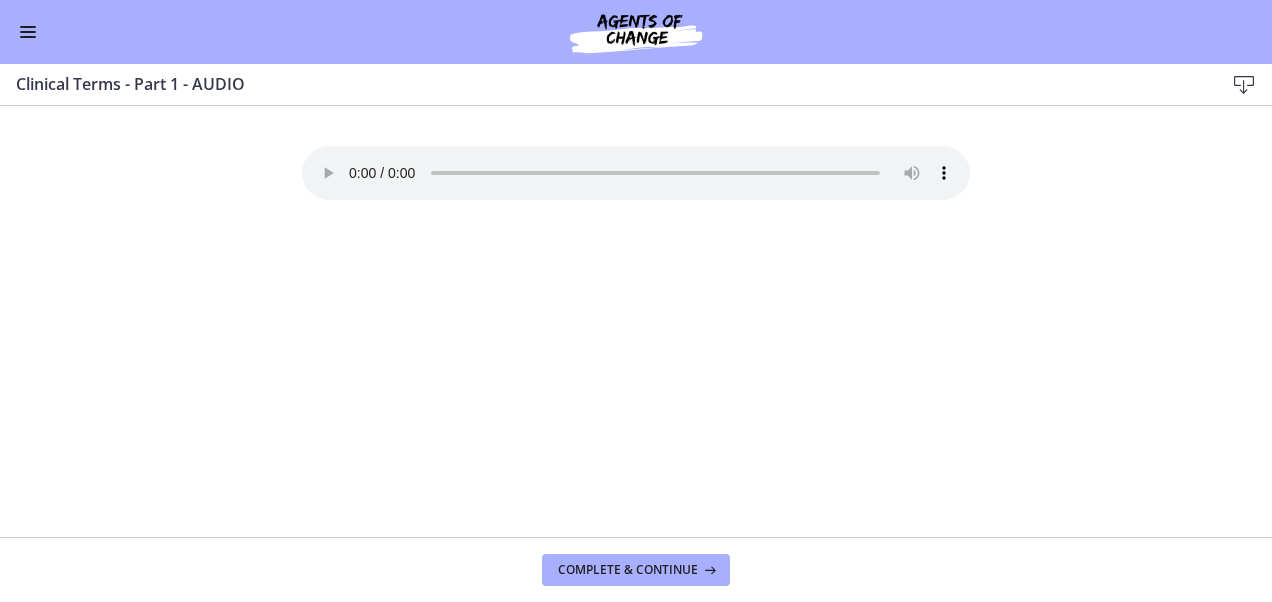 click on "Go to Dashboard" at bounding box center (636, 32) 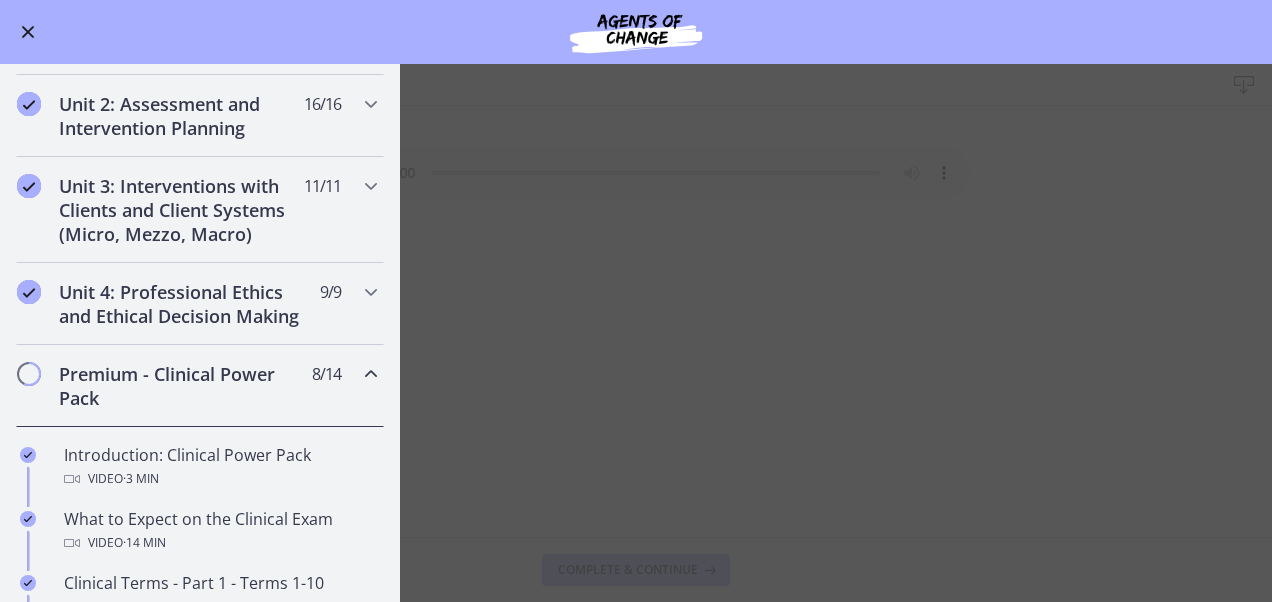 scroll, scrollTop: 66, scrollLeft: 0, axis: vertical 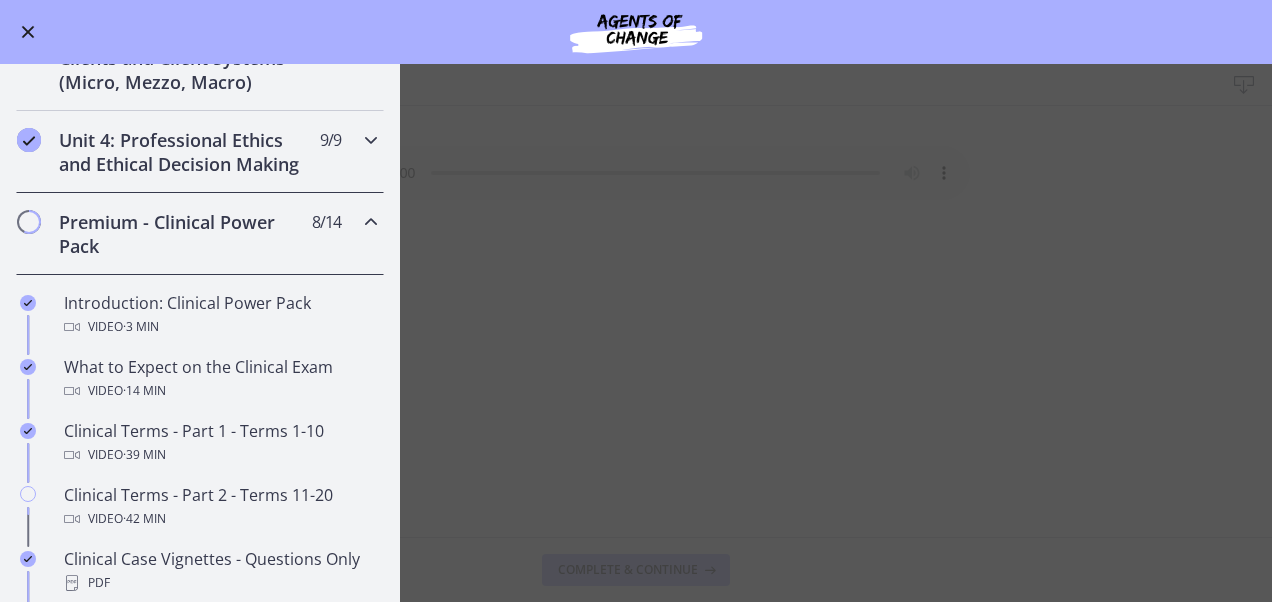 click at bounding box center (371, 140) 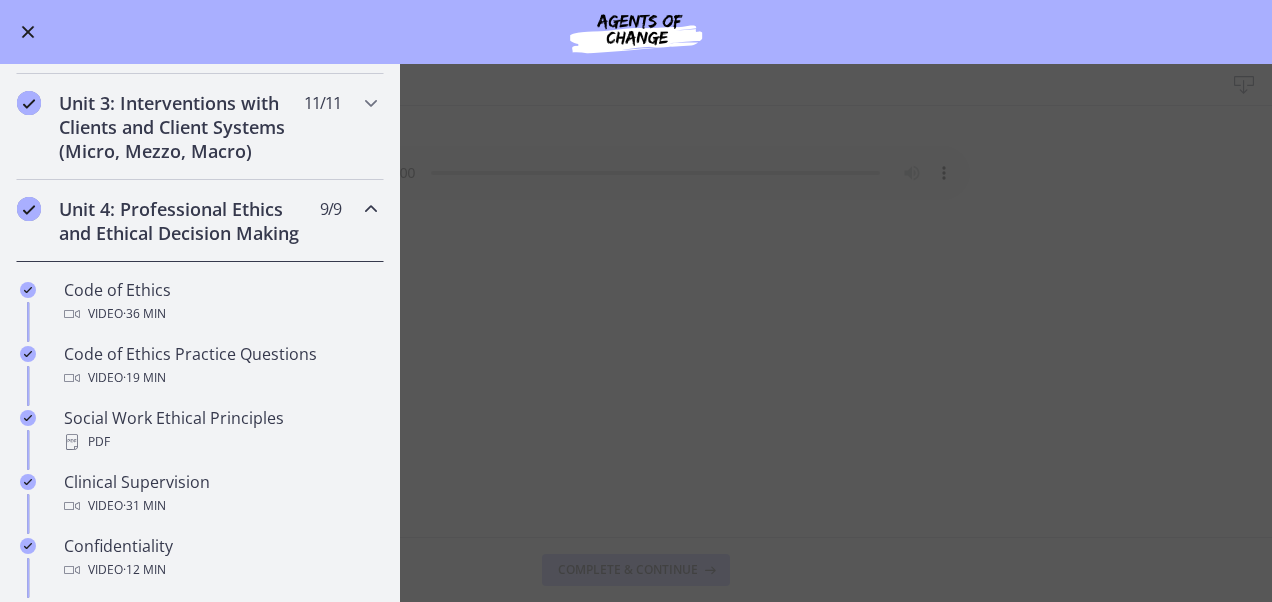scroll, scrollTop: 604, scrollLeft: 0, axis: vertical 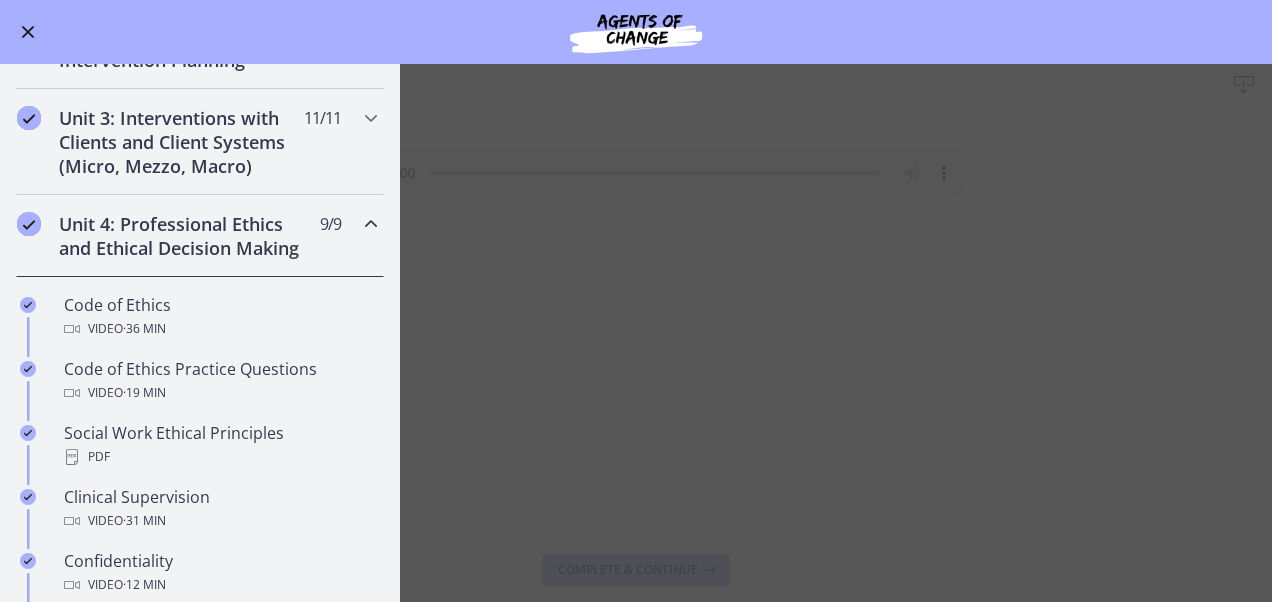 drag, startPoint x: 404, startPoint y: 316, endPoint x: 398, endPoint y: 346, distance: 30.594116 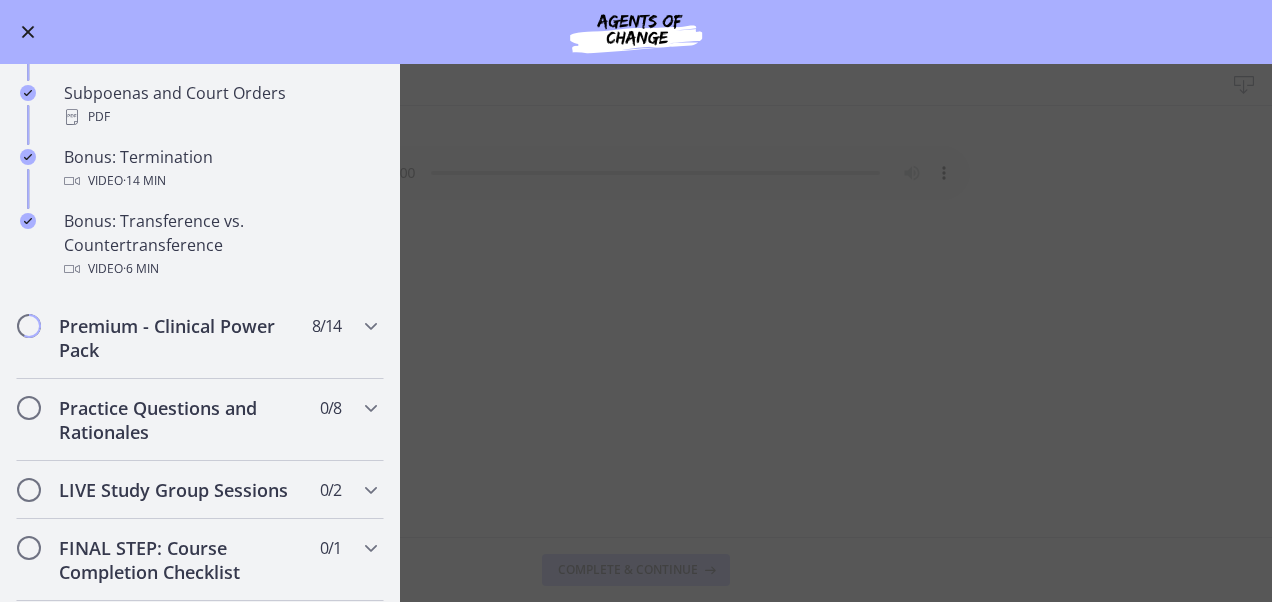 scroll, scrollTop: 1236, scrollLeft: 0, axis: vertical 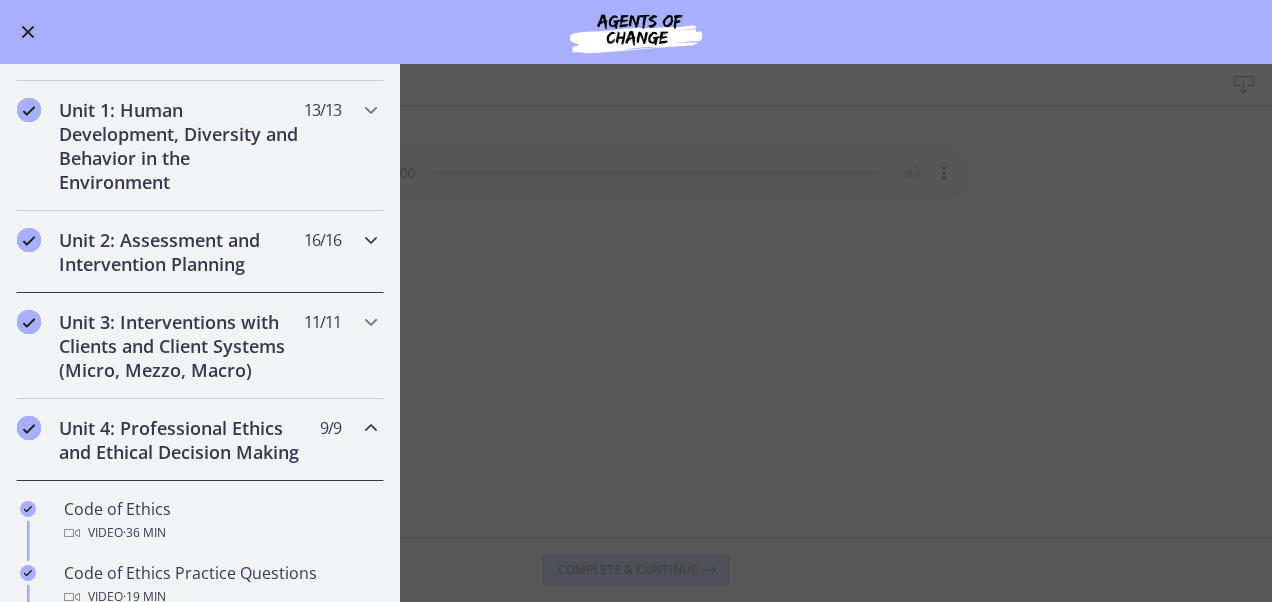click at bounding box center [371, 240] 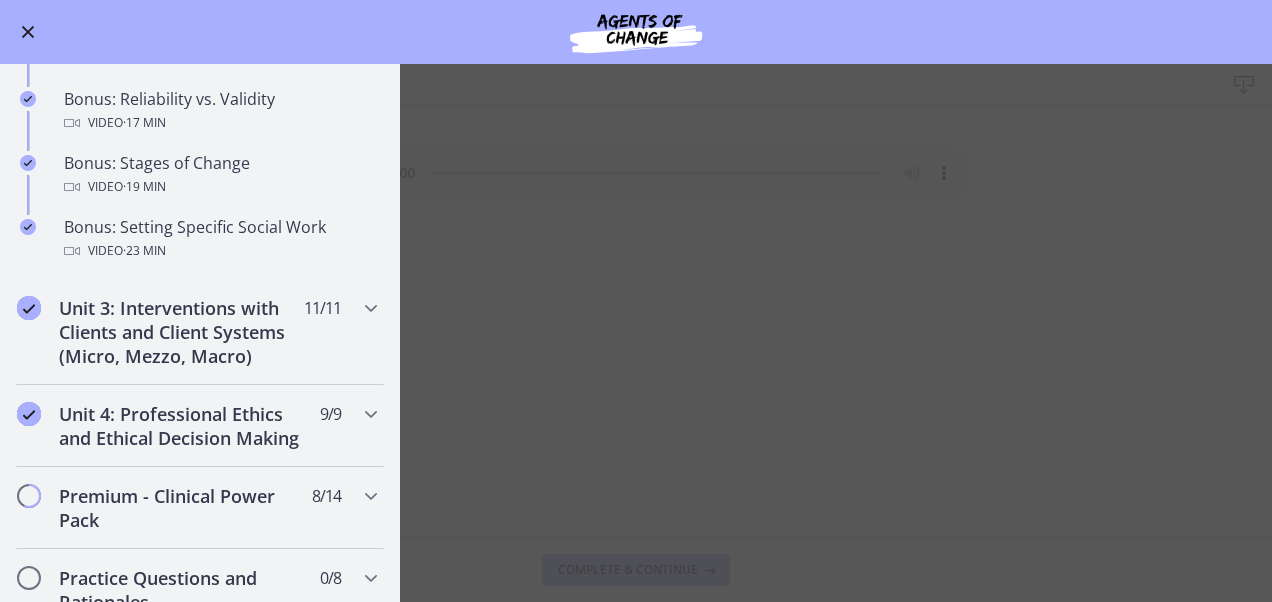 scroll, scrollTop: 1732, scrollLeft: 0, axis: vertical 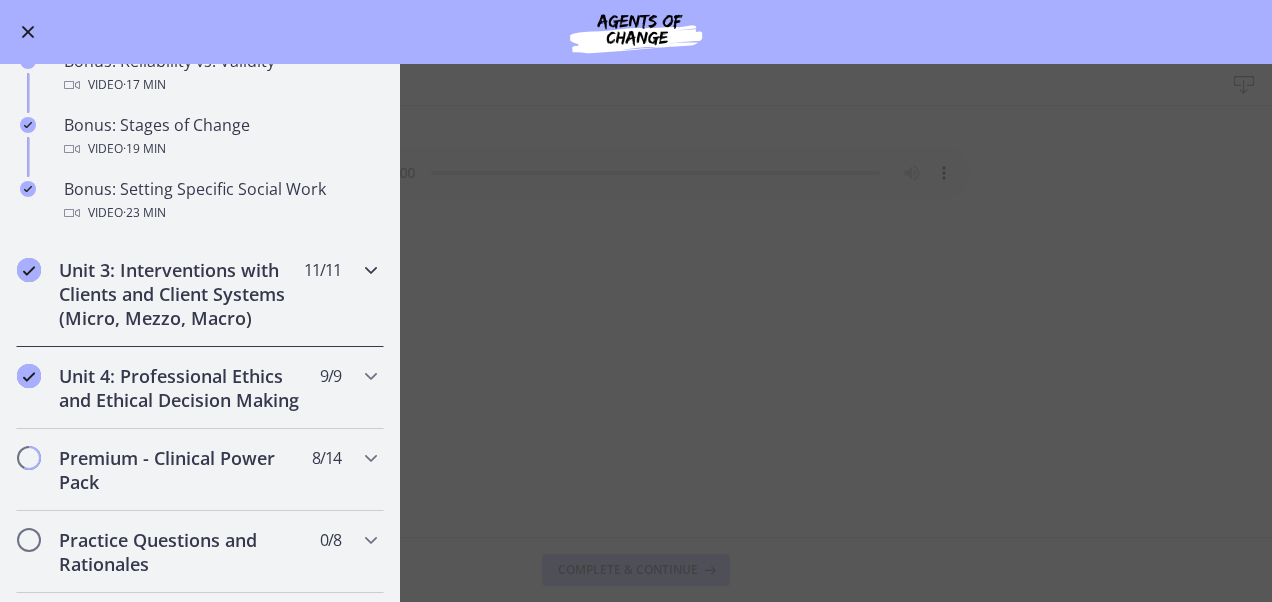click at bounding box center (371, 270) 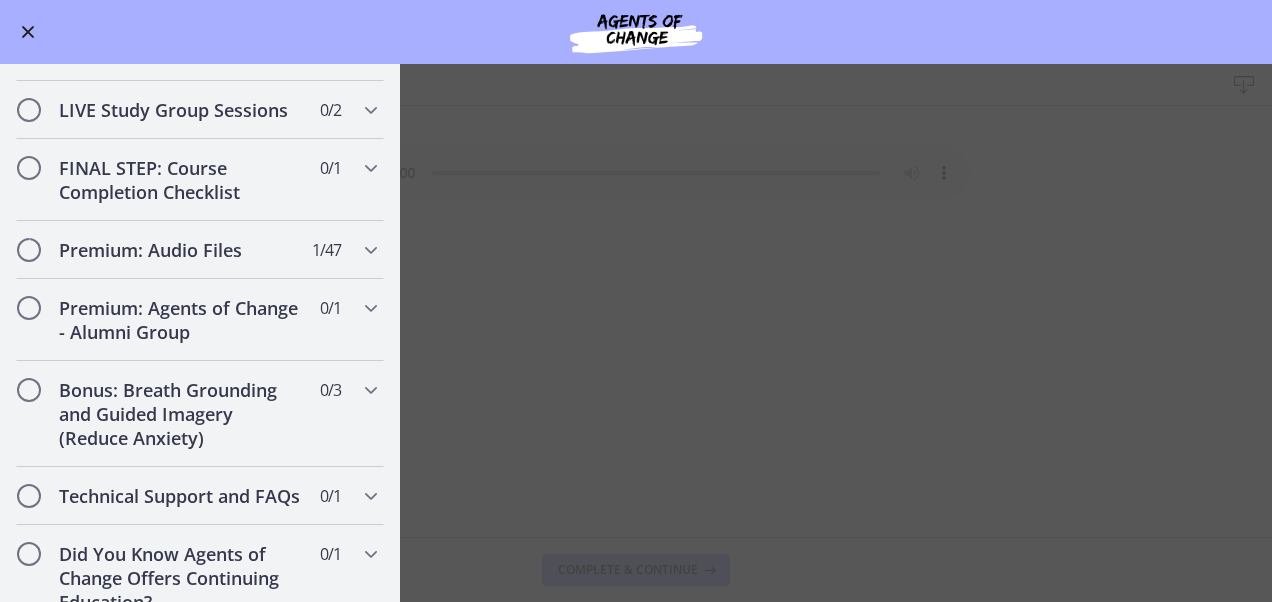 scroll, scrollTop: 1733, scrollLeft: 0, axis: vertical 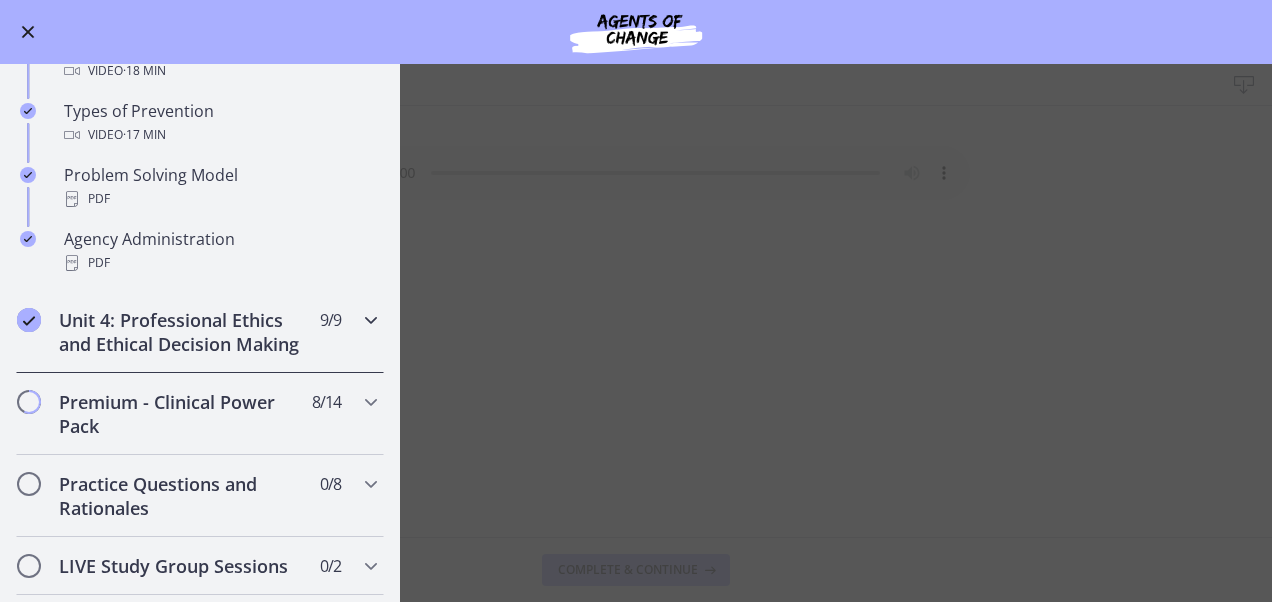 click at bounding box center (371, 320) 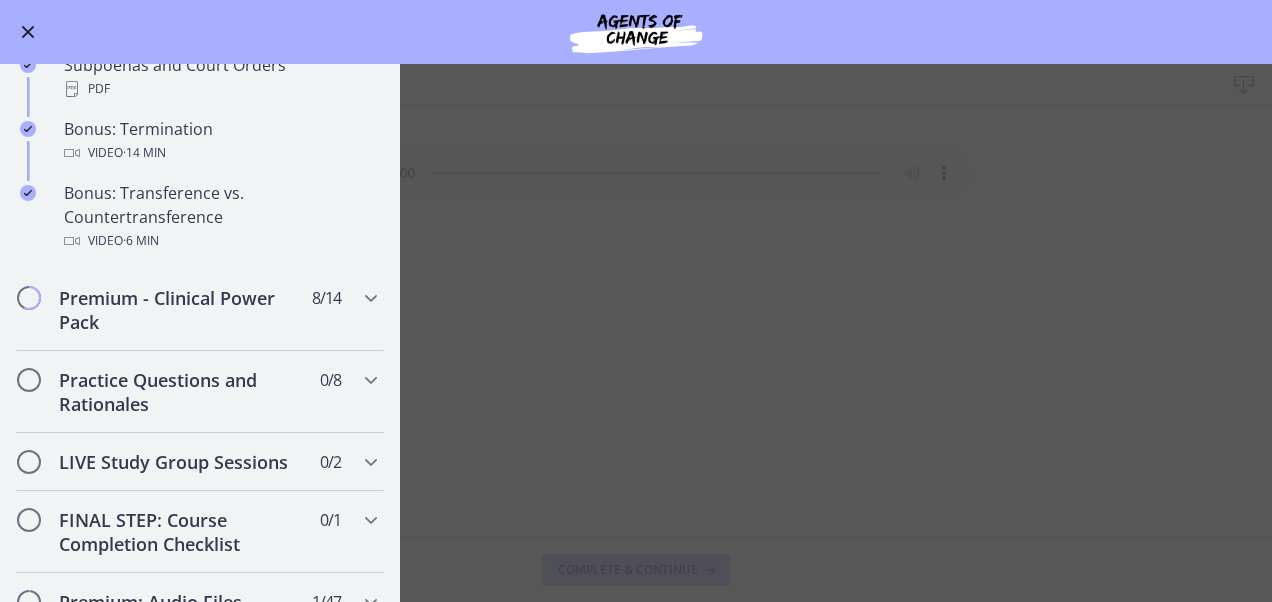 scroll, scrollTop: 1262, scrollLeft: 0, axis: vertical 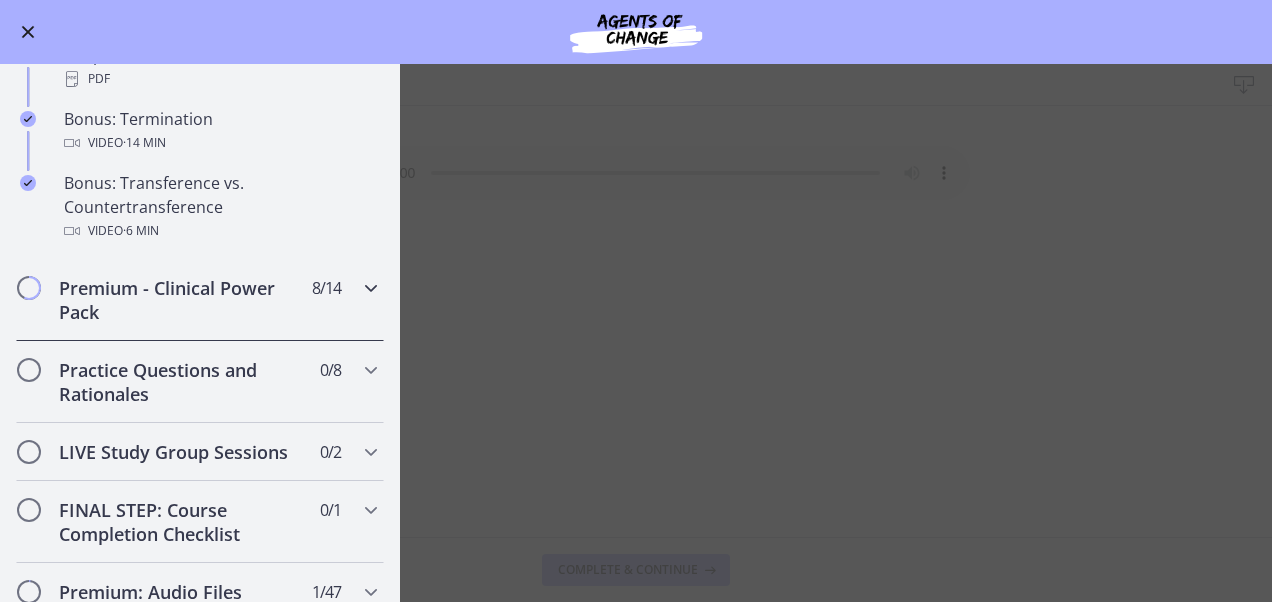 click at bounding box center [371, 288] 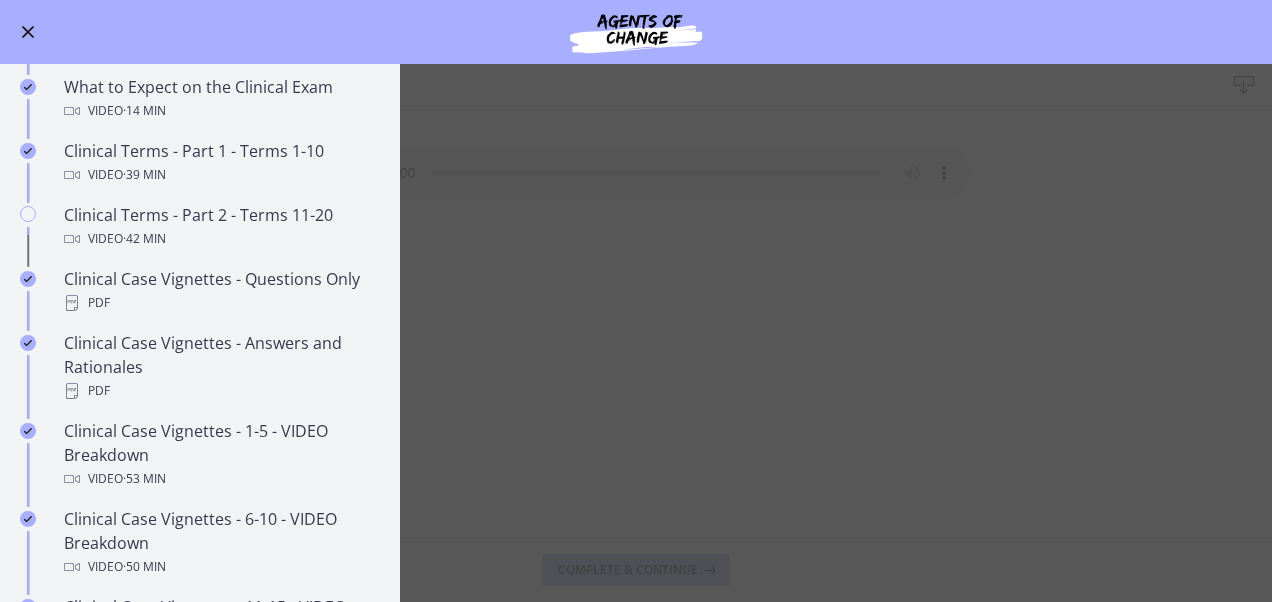 scroll, scrollTop: 875, scrollLeft: 0, axis: vertical 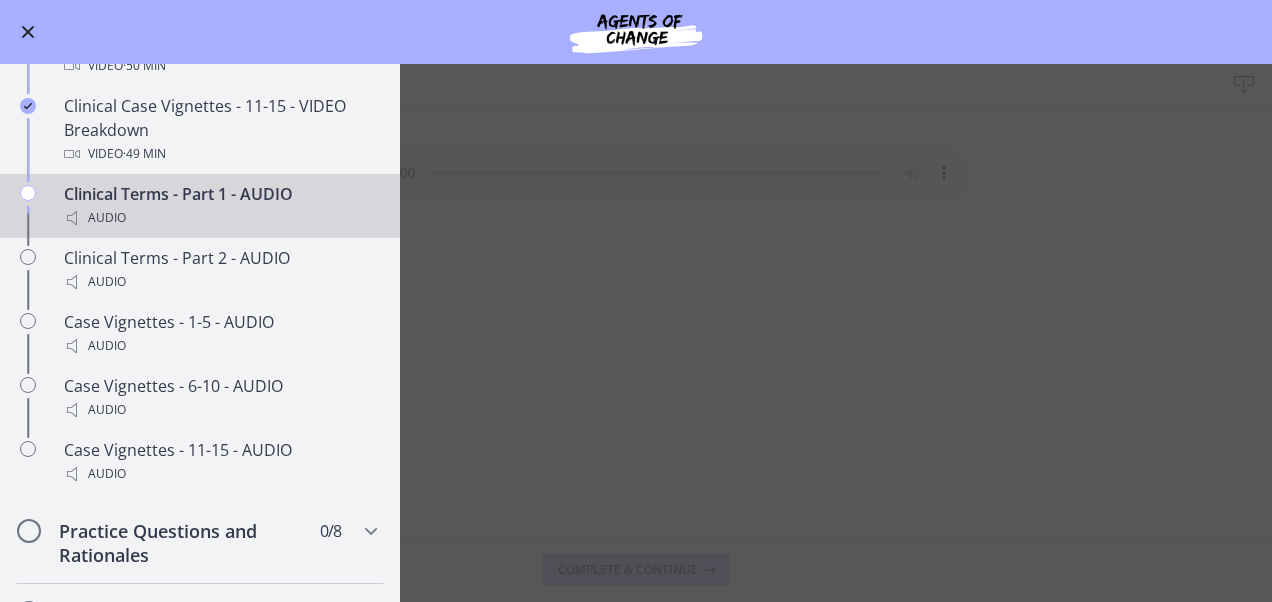 click at bounding box center (28, 32) 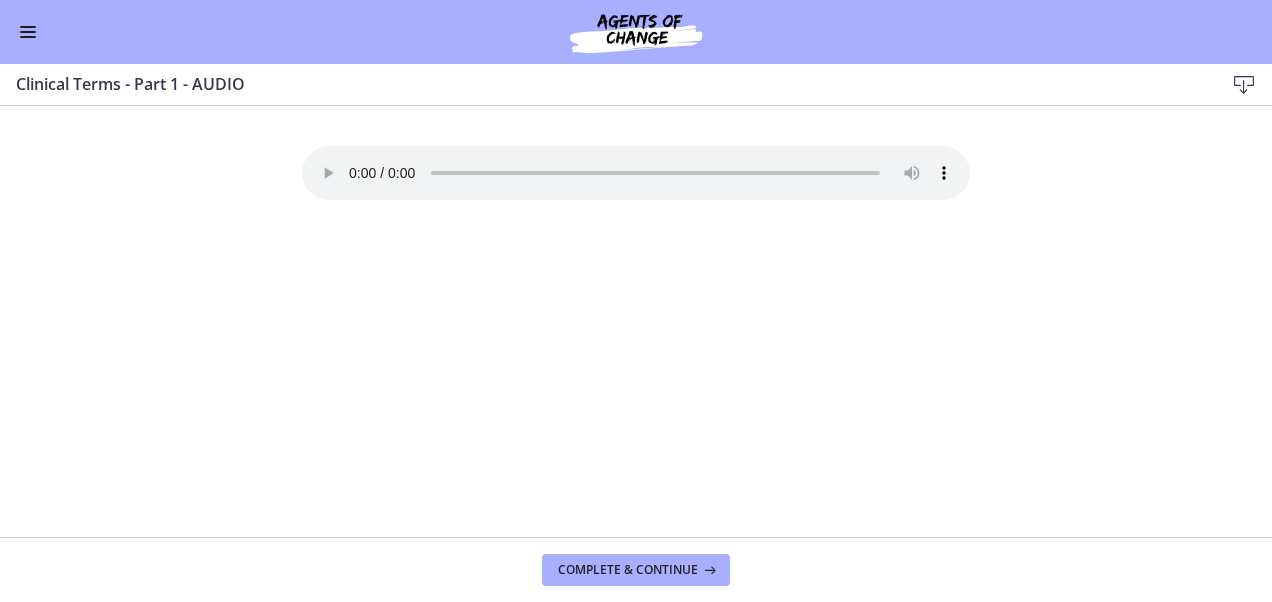 click at bounding box center (28, 32) 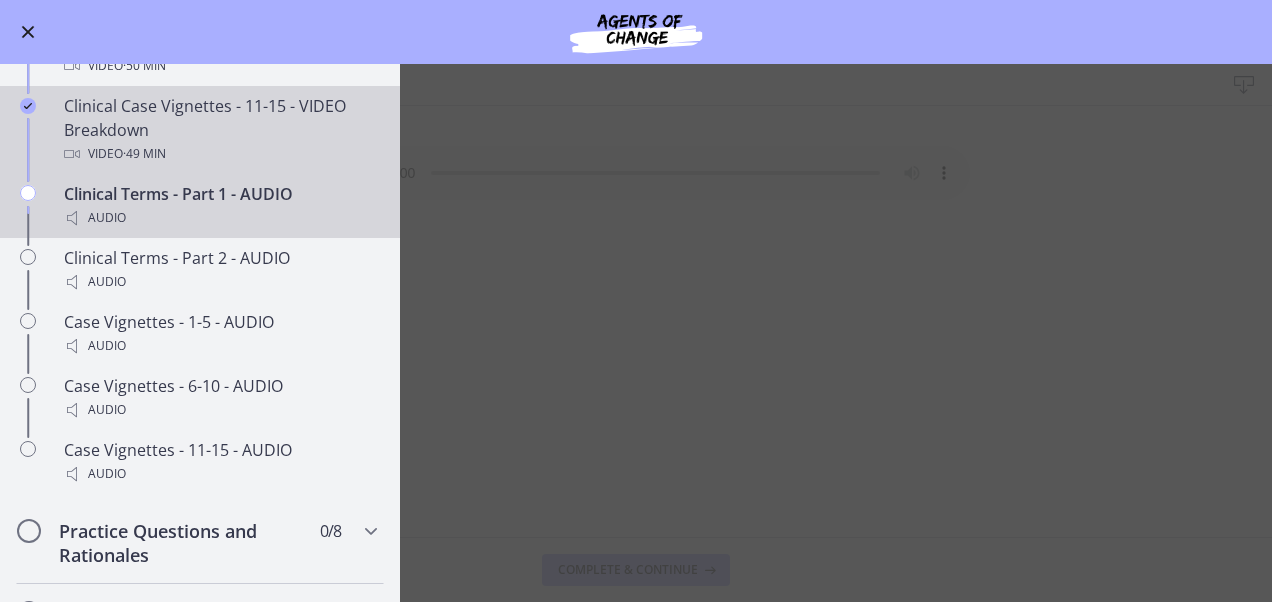 click on "Clinical Case Vignettes - 11-15 - VIDEO Breakdown
Video
·  49 min" at bounding box center [220, 130] 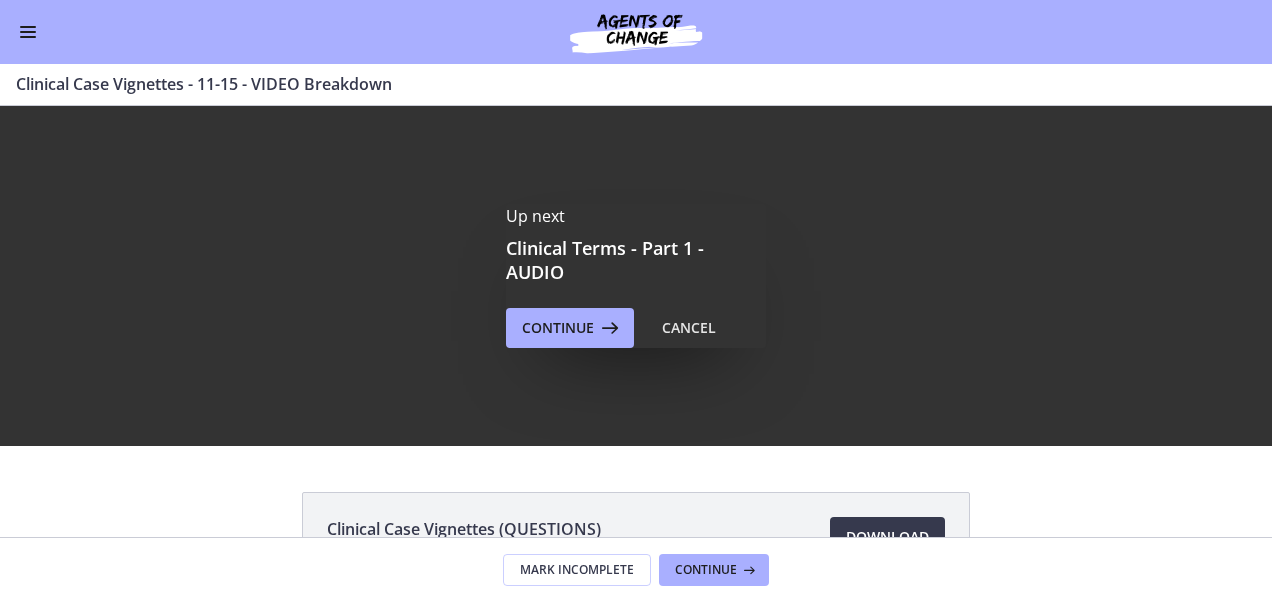 scroll, scrollTop: 0, scrollLeft: 0, axis: both 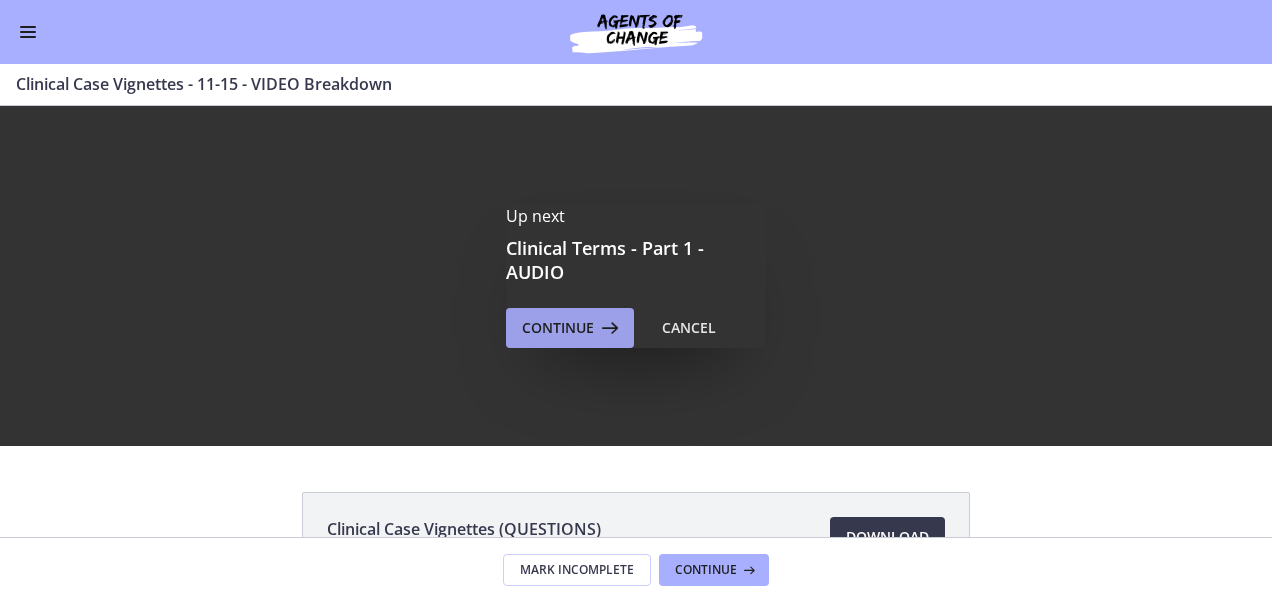 click at bounding box center [608, 328] 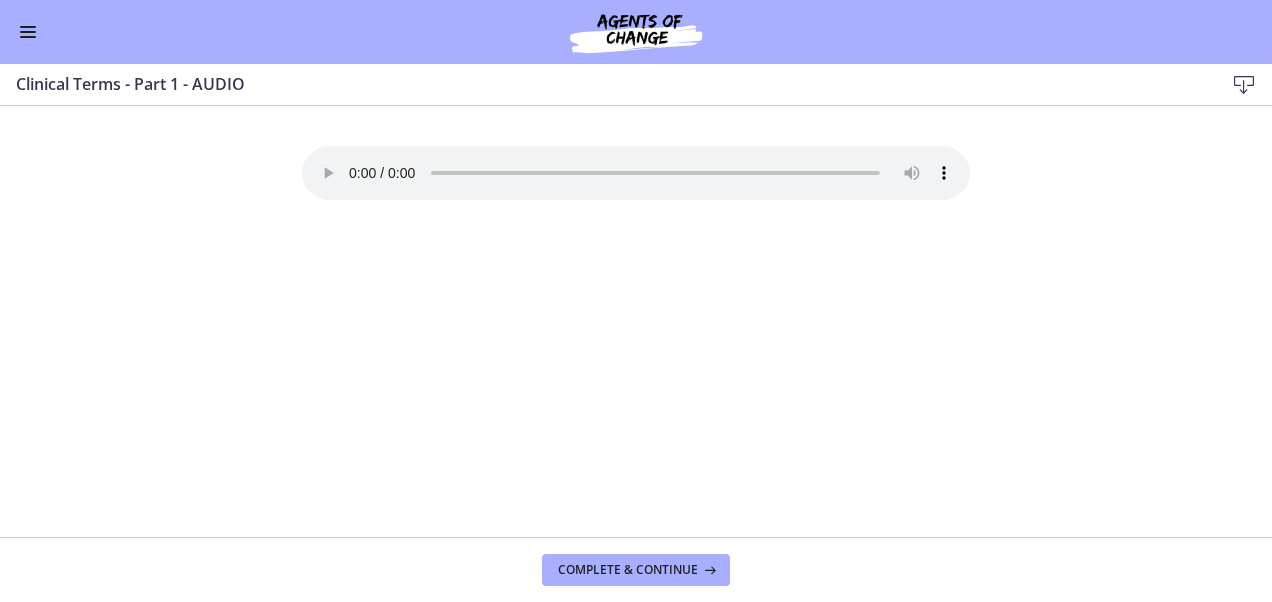 click at bounding box center [28, 32] 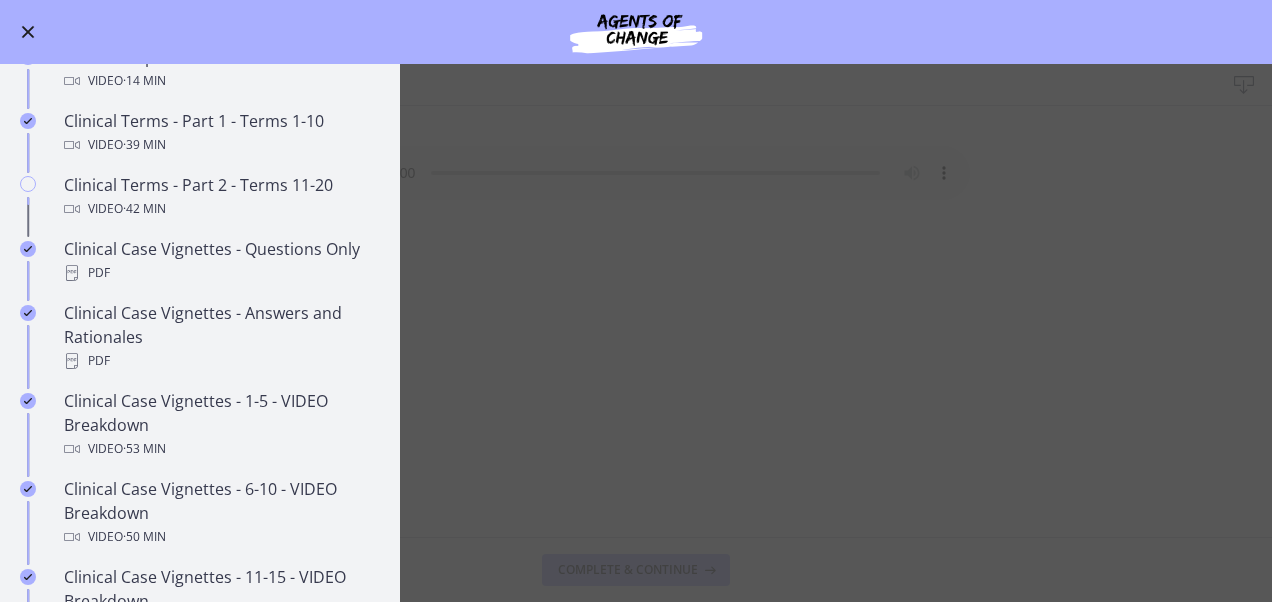 scroll, scrollTop: 984, scrollLeft: 0, axis: vertical 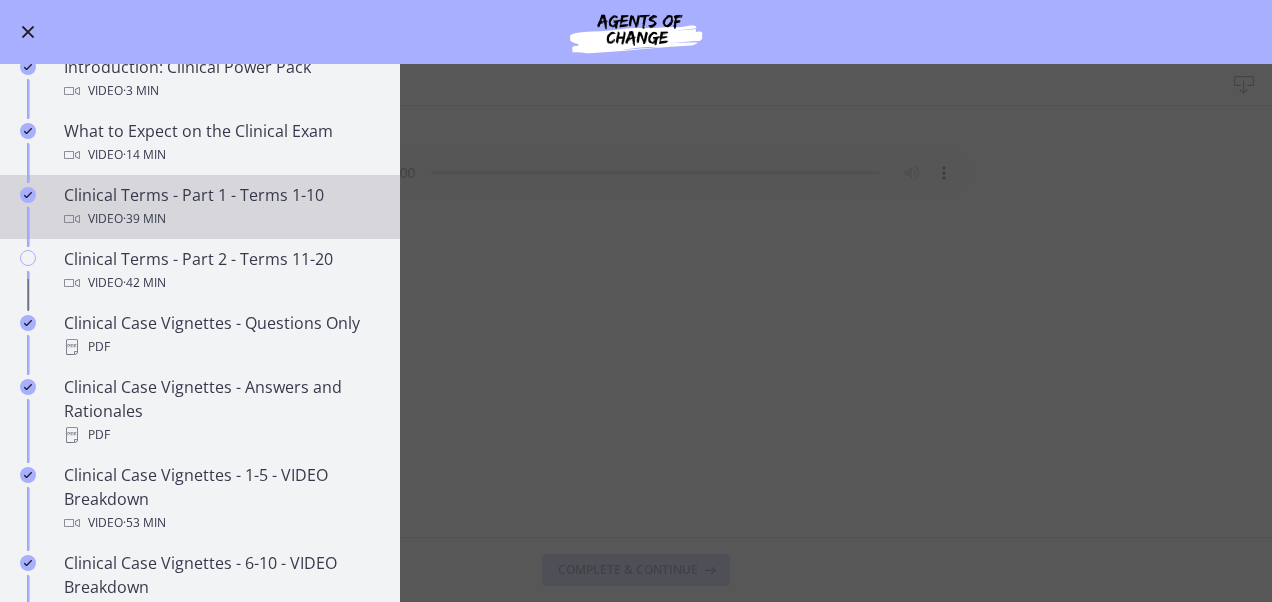 click on "Video
·  39 min" at bounding box center (220, 219) 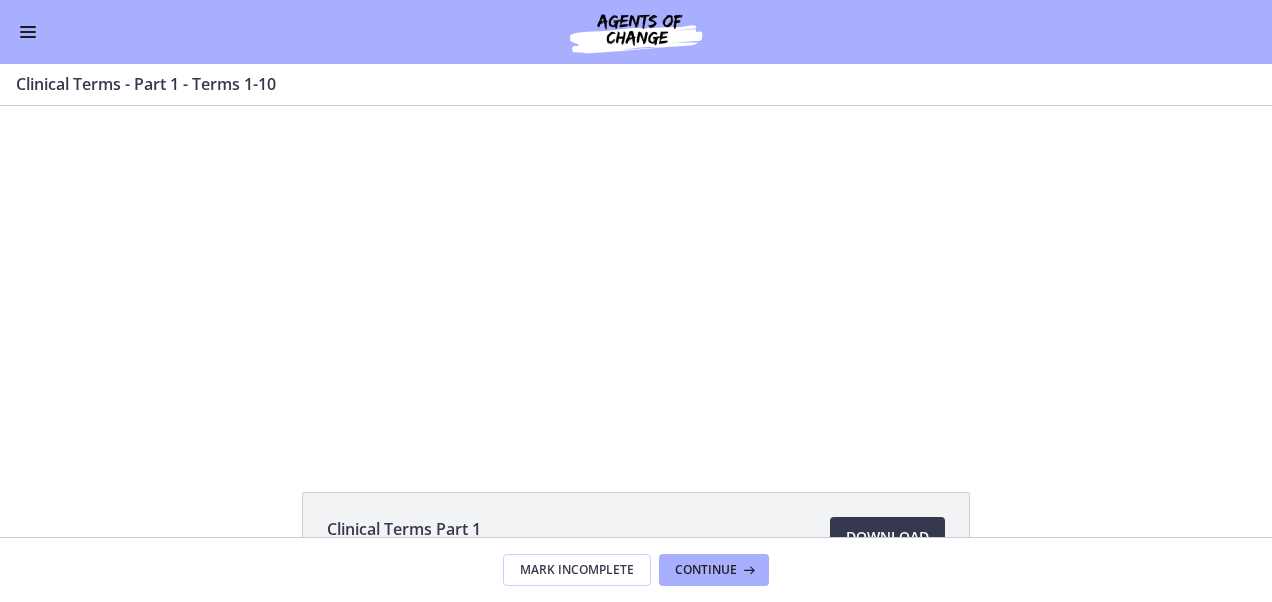 scroll, scrollTop: 0, scrollLeft: 0, axis: both 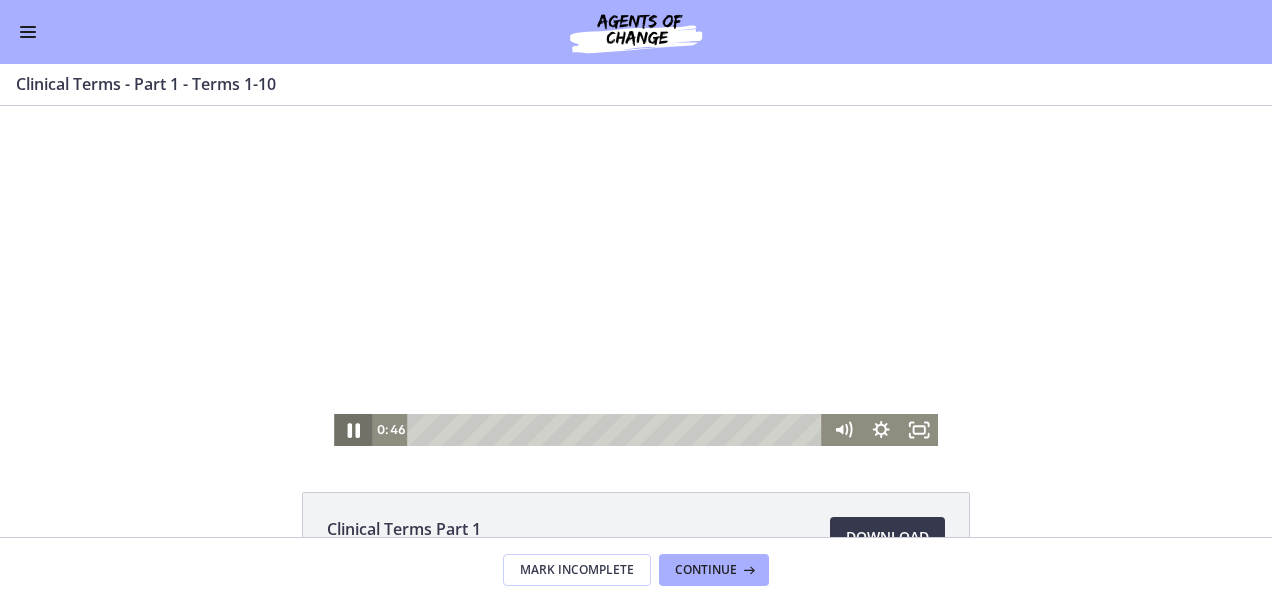 click 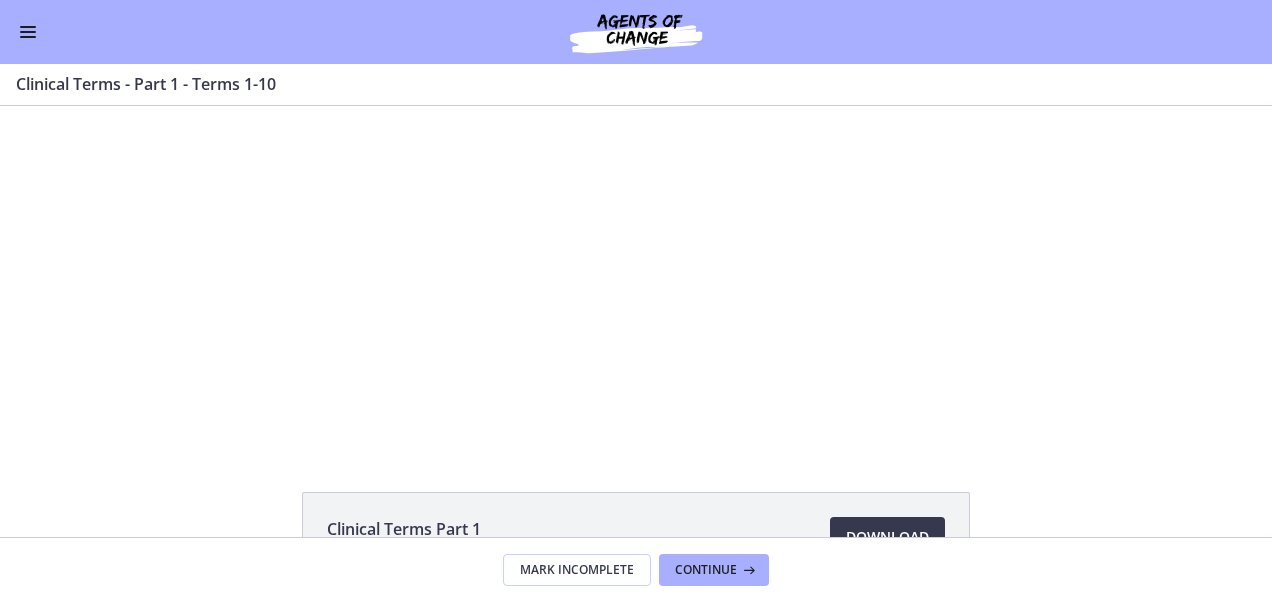 click at bounding box center (28, 32) 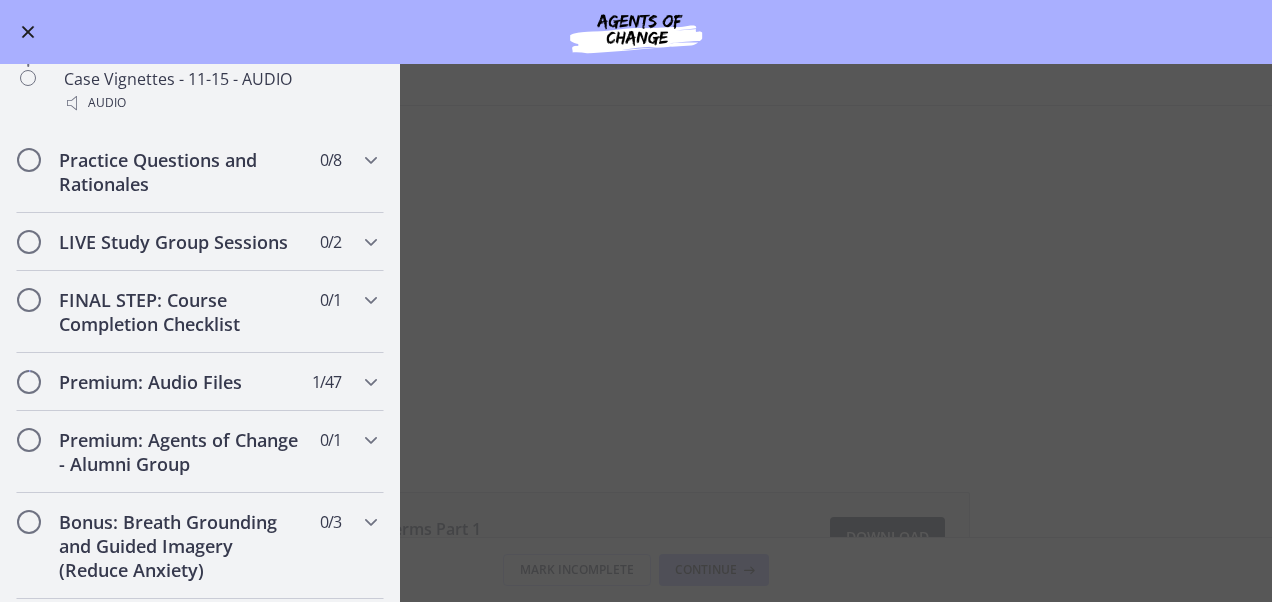 scroll, scrollTop: 1847, scrollLeft: 0, axis: vertical 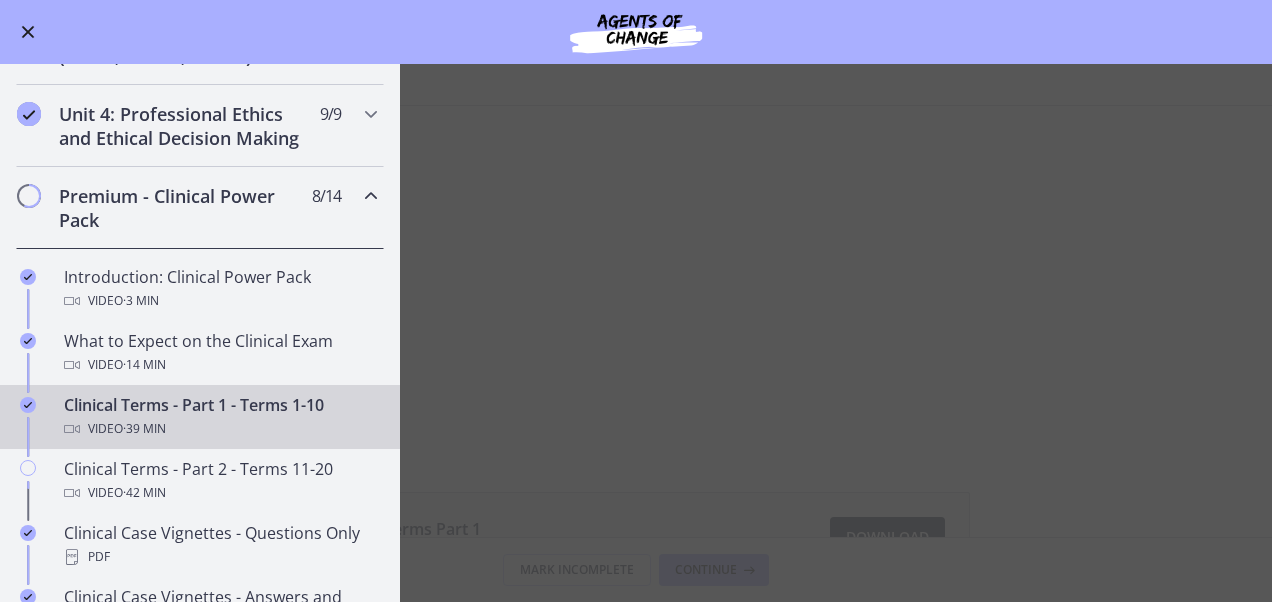 click at bounding box center [371, 196] 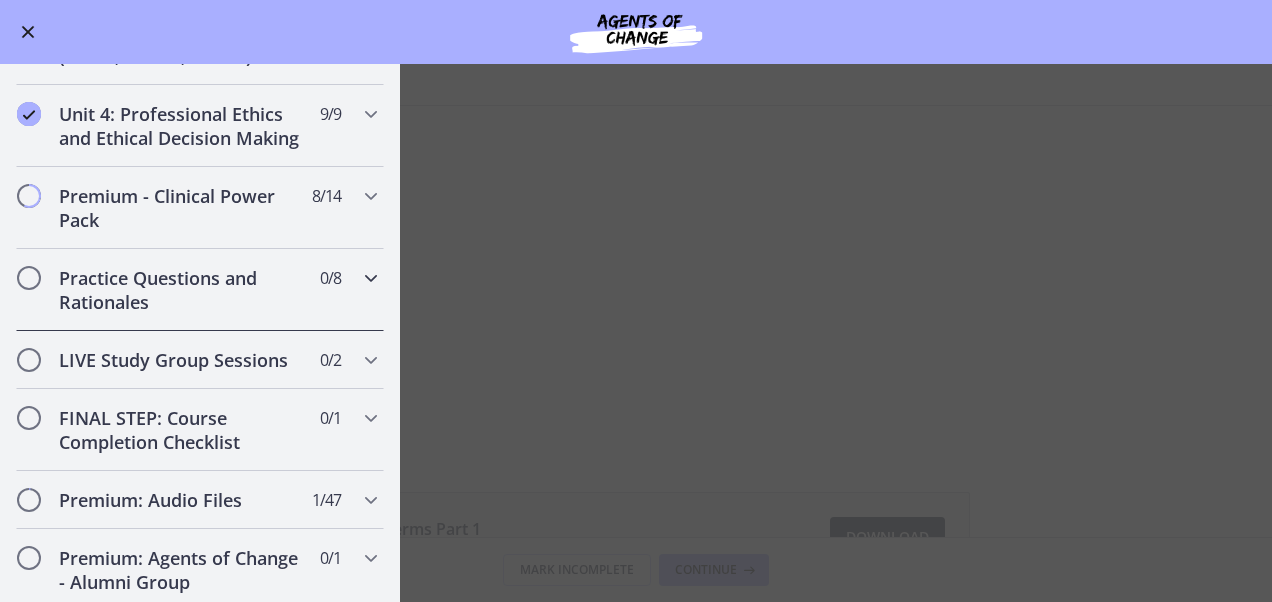 click at bounding box center (371, 278) 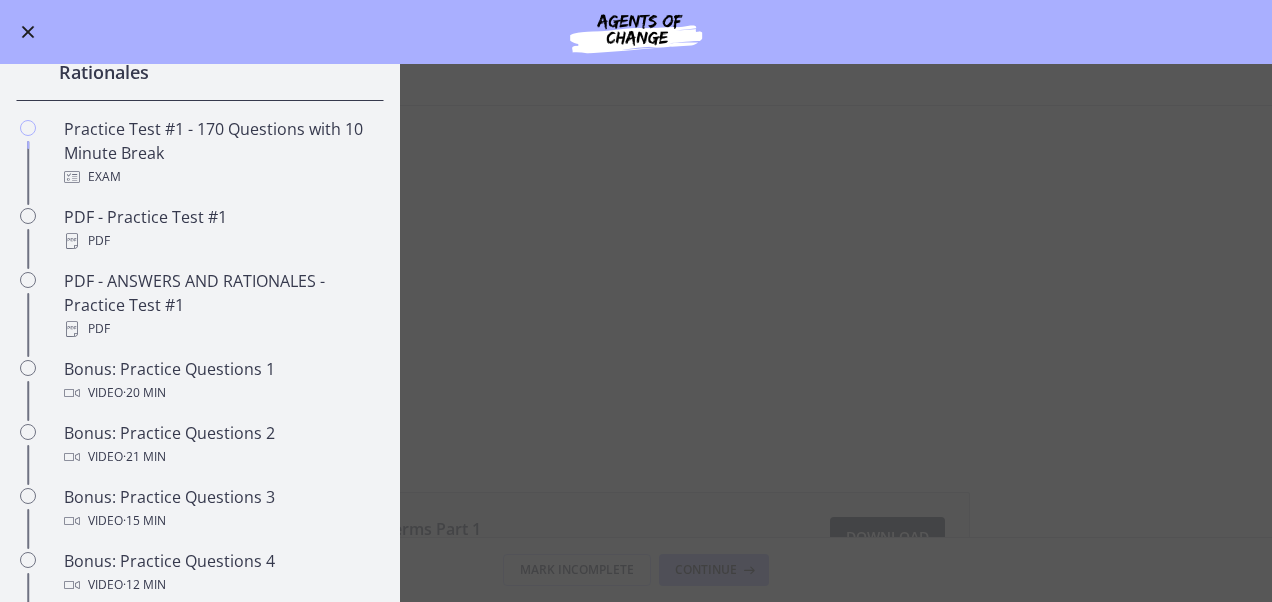 scroll, scrollTop: 950, scrollLeft: 0, axis: vertical 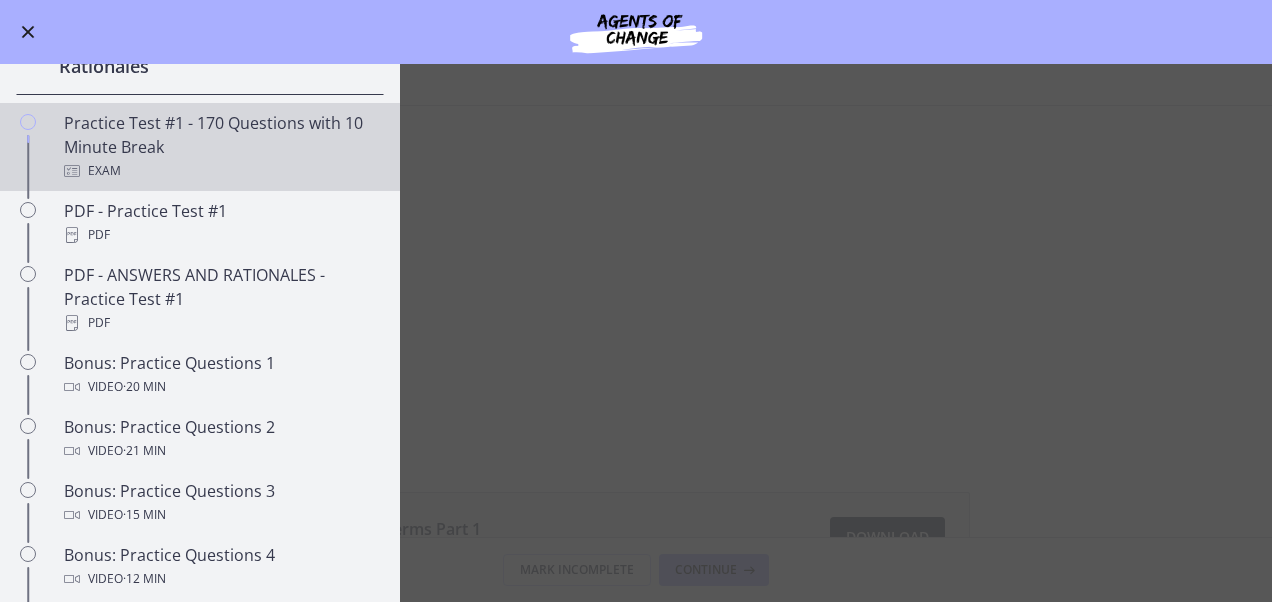 click on "Practice Test #1 - 170 Questions with 10 Minute Break
Exam" at bounding box center [220, 147] 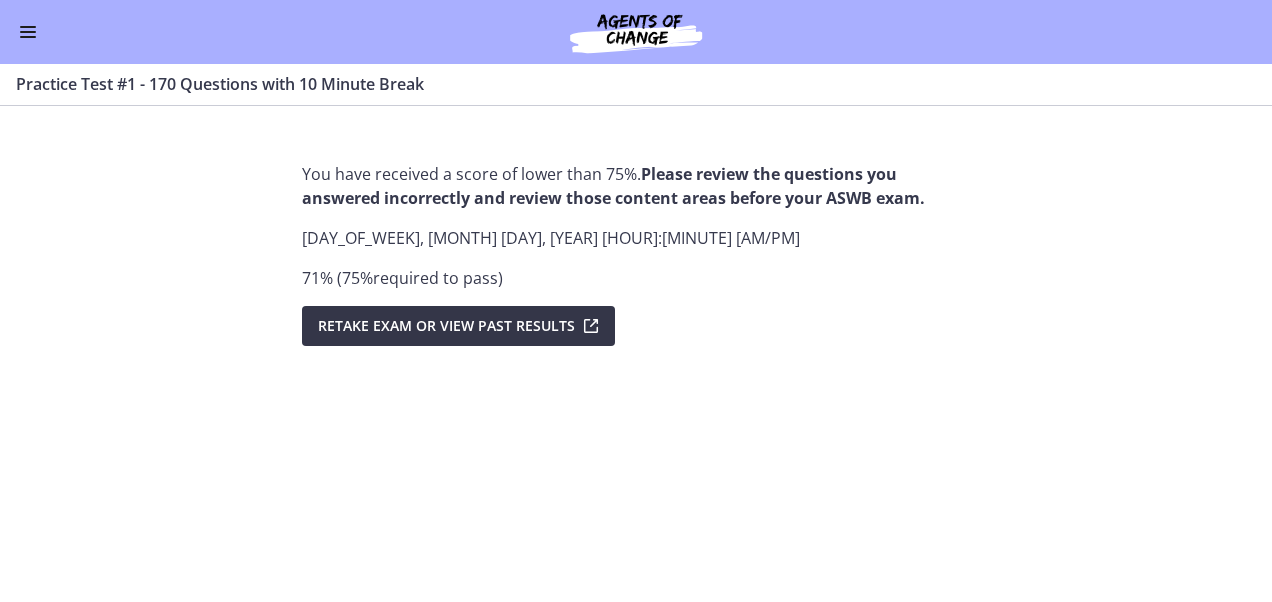 click on "Retake Exam OR View Past Results" at bounding box center (446, 326) 